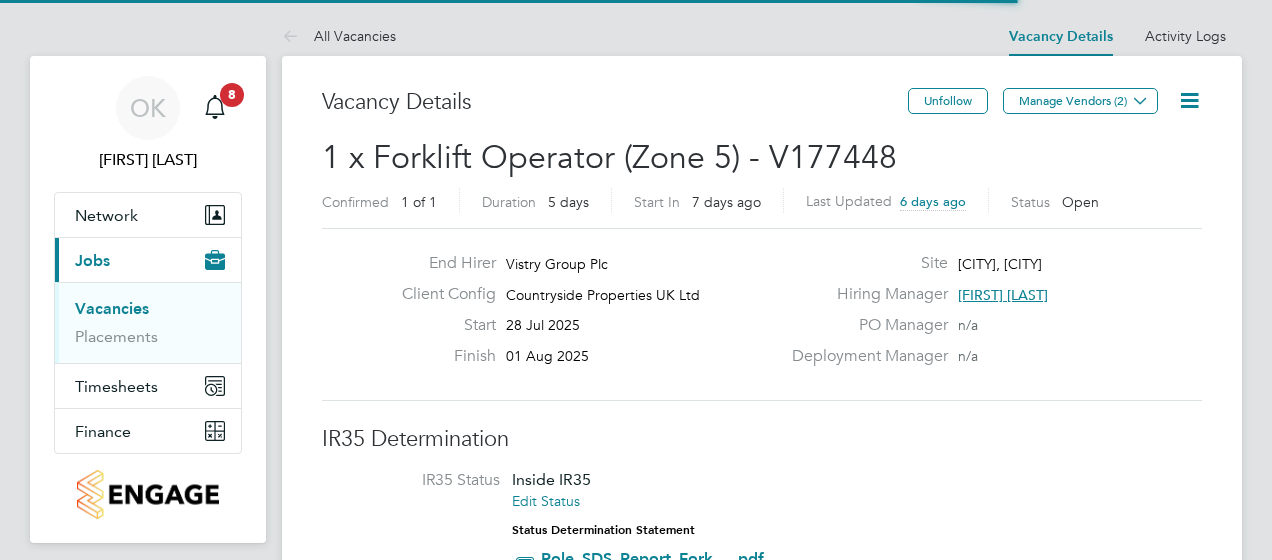 scroll, scrollTop: 0, scrollLeft: 0, axis: both 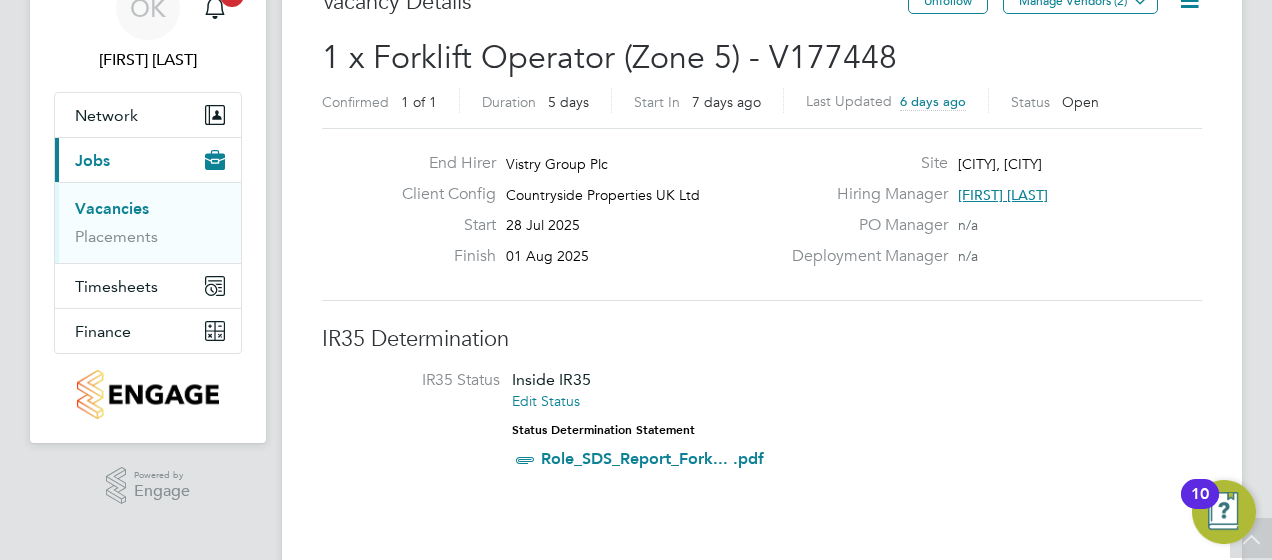 drag, startPoint x: 860, startPoint y: 344, endPoint x: 848, endPoint y: 344, distance: 12 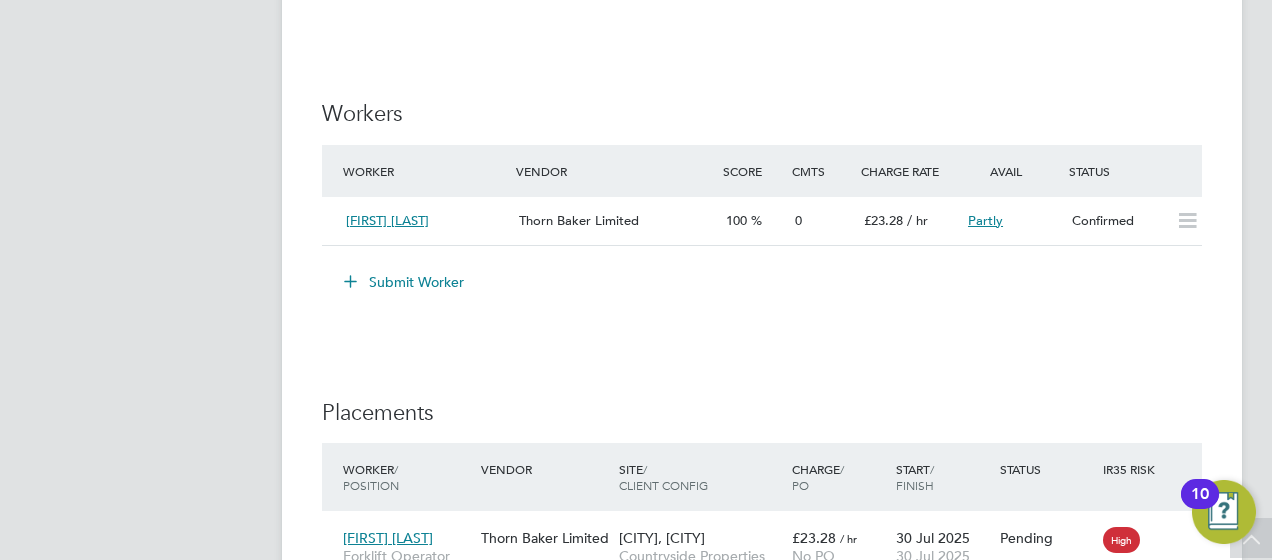 scroll, scrollTop: 1800, scrollLeft: 0, axis: vertical 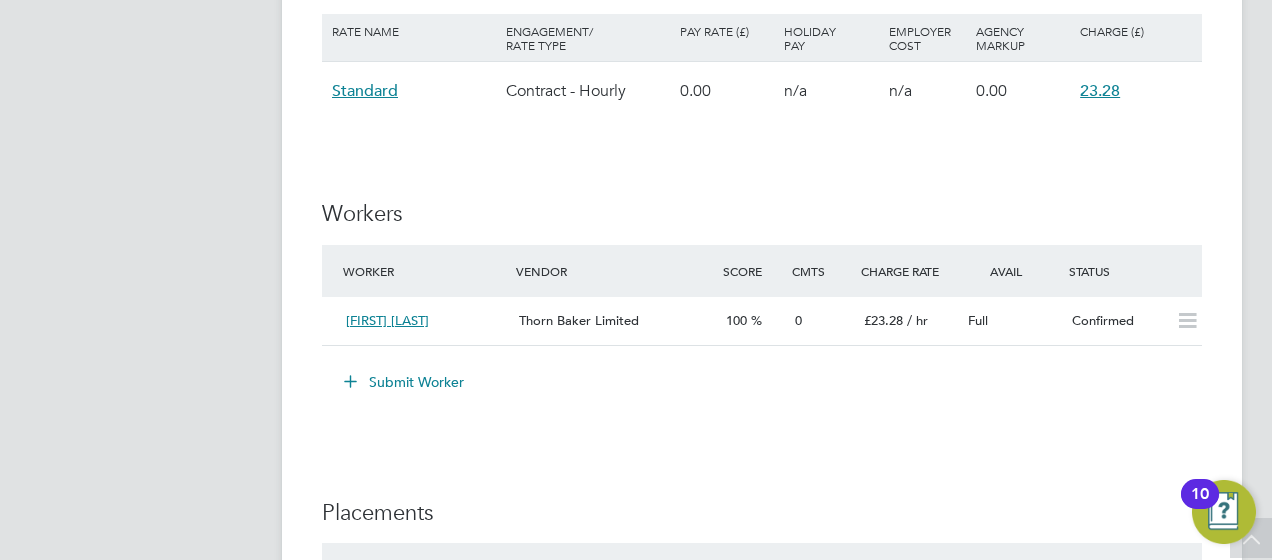 click on "Submit Worker" 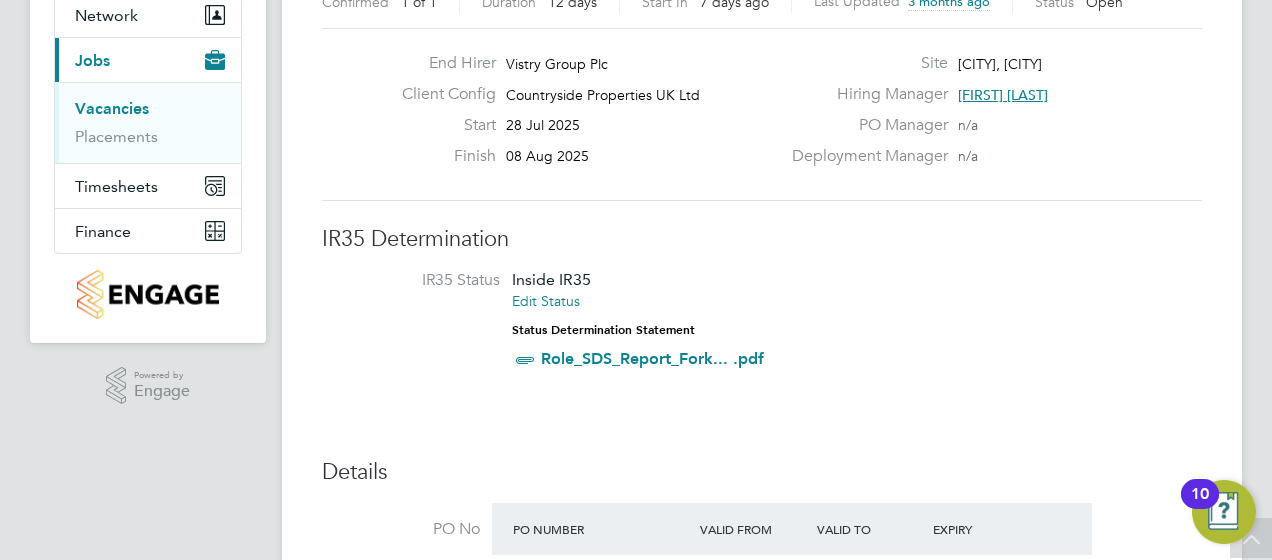 scroll, scrollTop: 104, scrollLeft: 0, axis: vertical 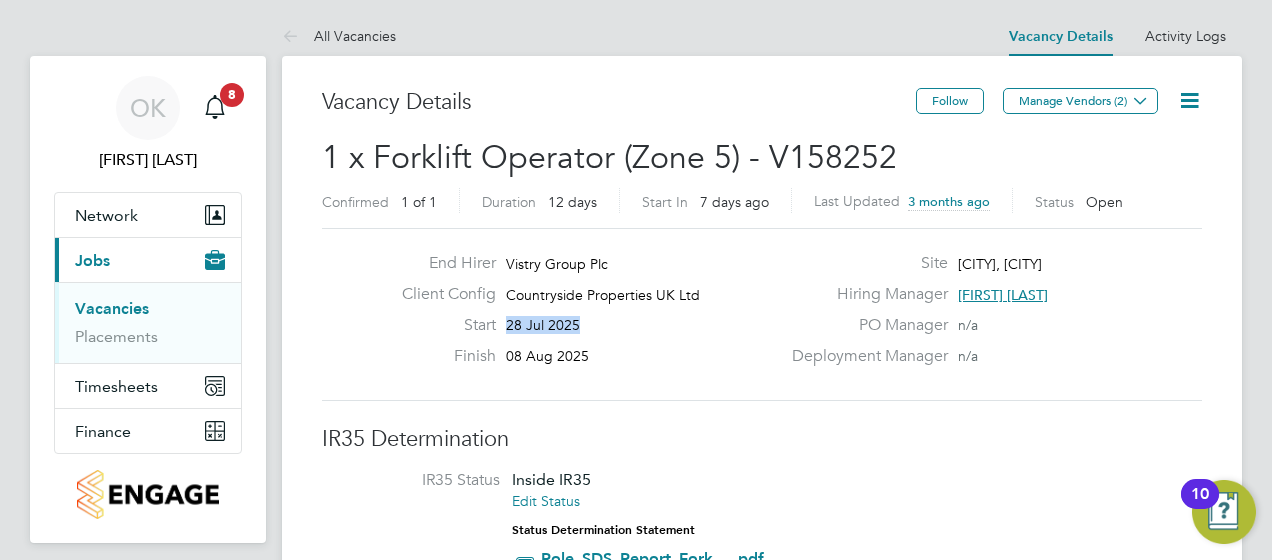 drag, startPoint x: 631, startPoint y: 339, endPoint x: 532, endPoint y: 312, distance: 102.61579 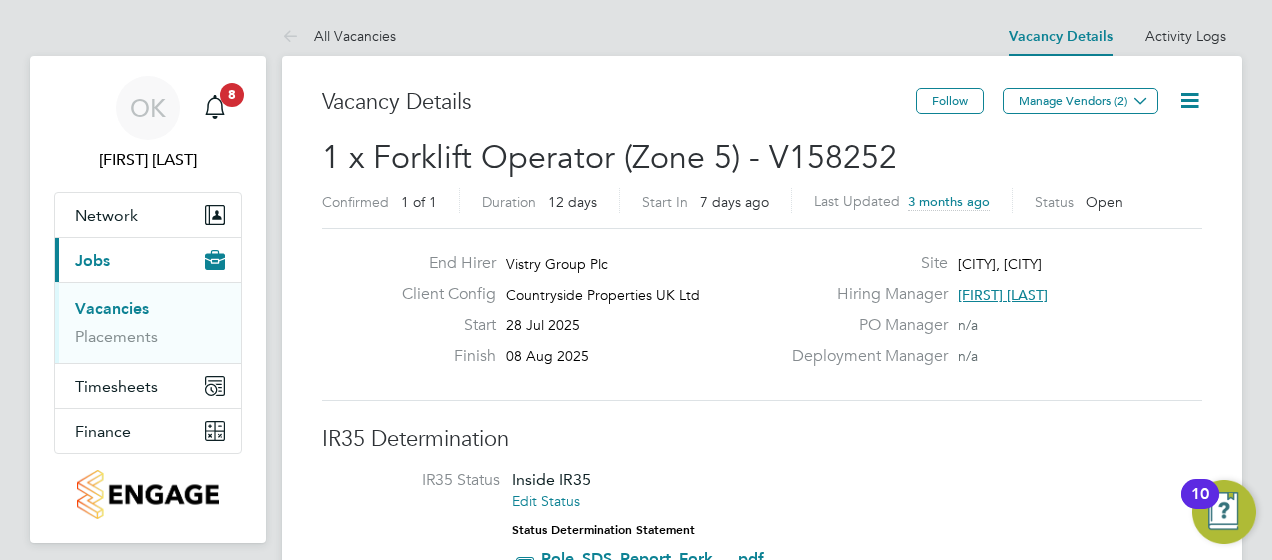 drag, startPoint x: 532, startPoint y: 312, endPoint x: 598, endPoint y: 357, distance: 79.881165 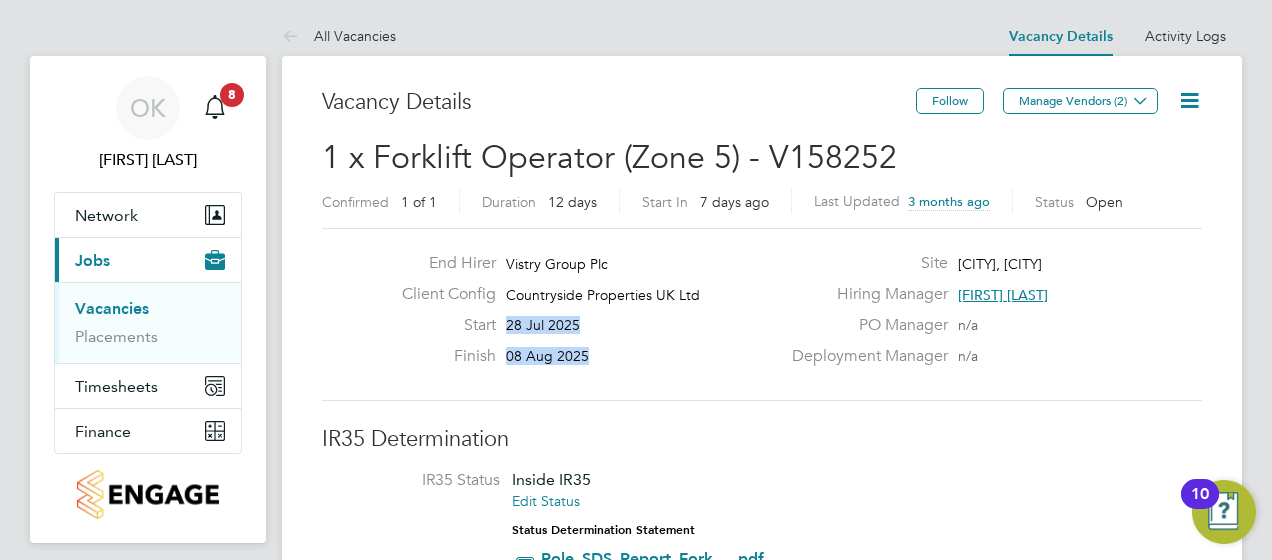 drag, startPoint x: 598, startPoint y: 358, endPoint x: 505, endPoint y: 314, distance: 102.88343 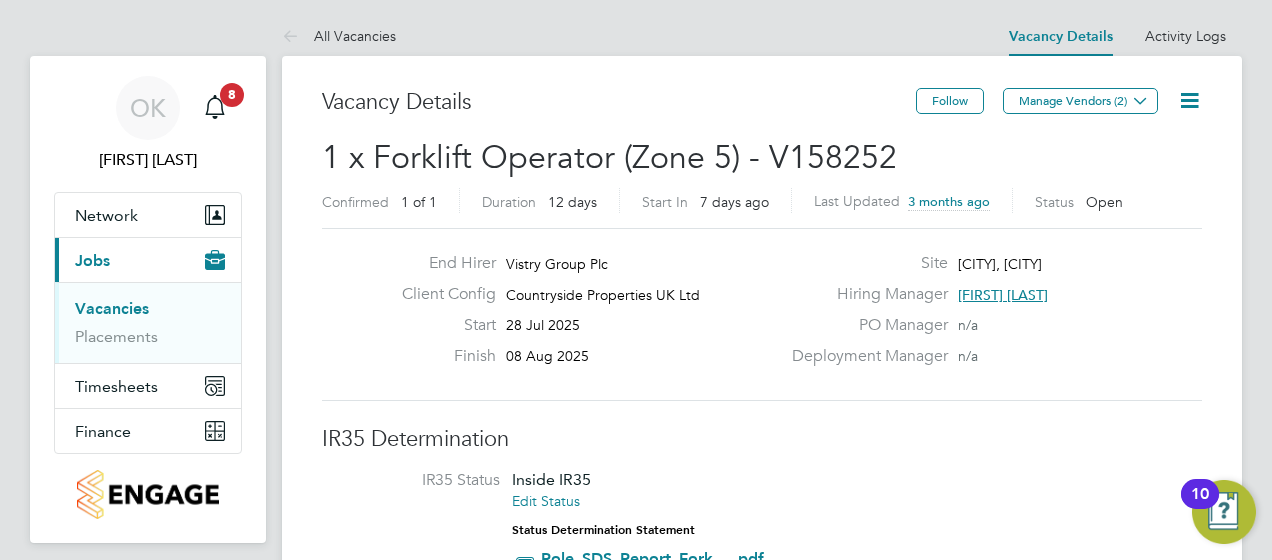 click on "Start 28 Jul 2025" 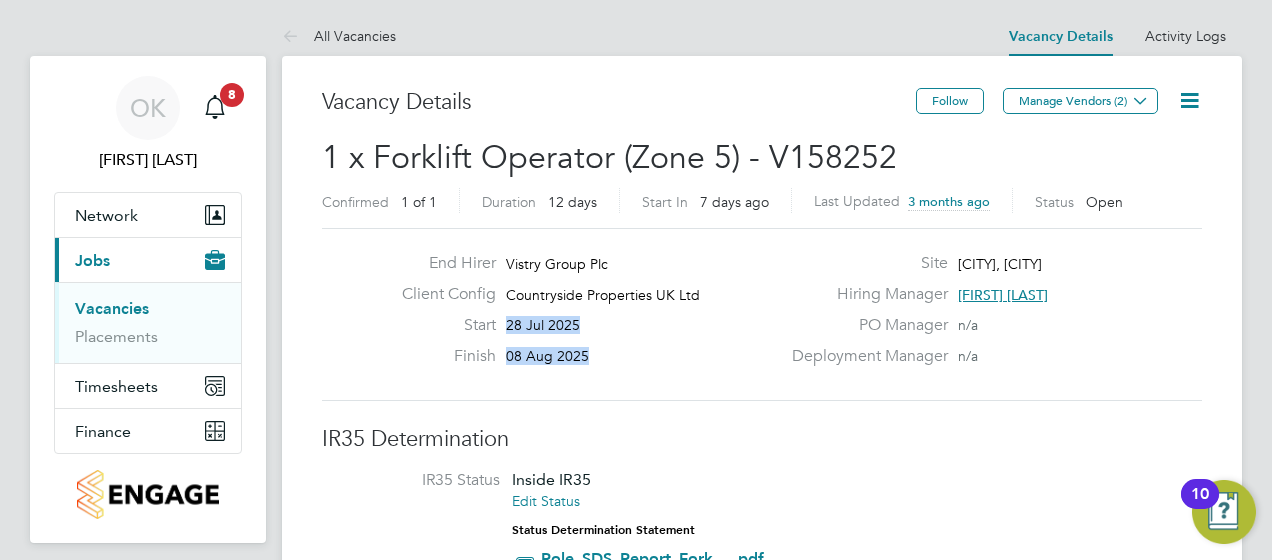 drag, startPoint x: 503, startPoint y: 321, endPoint x: 630, endPoint y: 390, distance: 144.53374 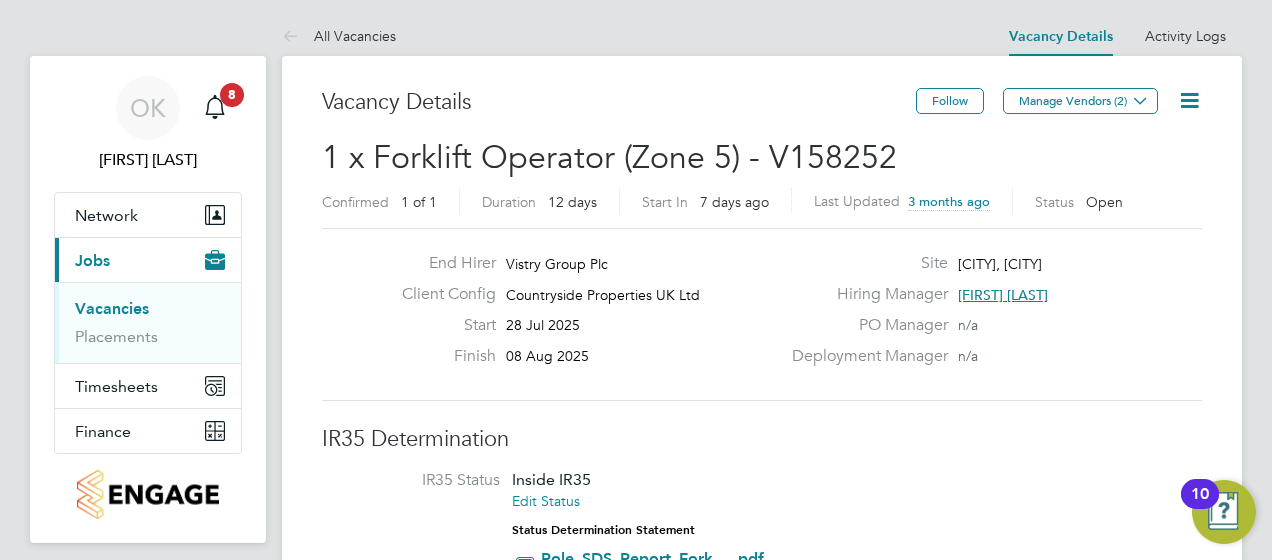 drag, startPoint x: 630, startPoint y: 390, endPoint x: 616, endPoint y: 360, distance: 33.105892 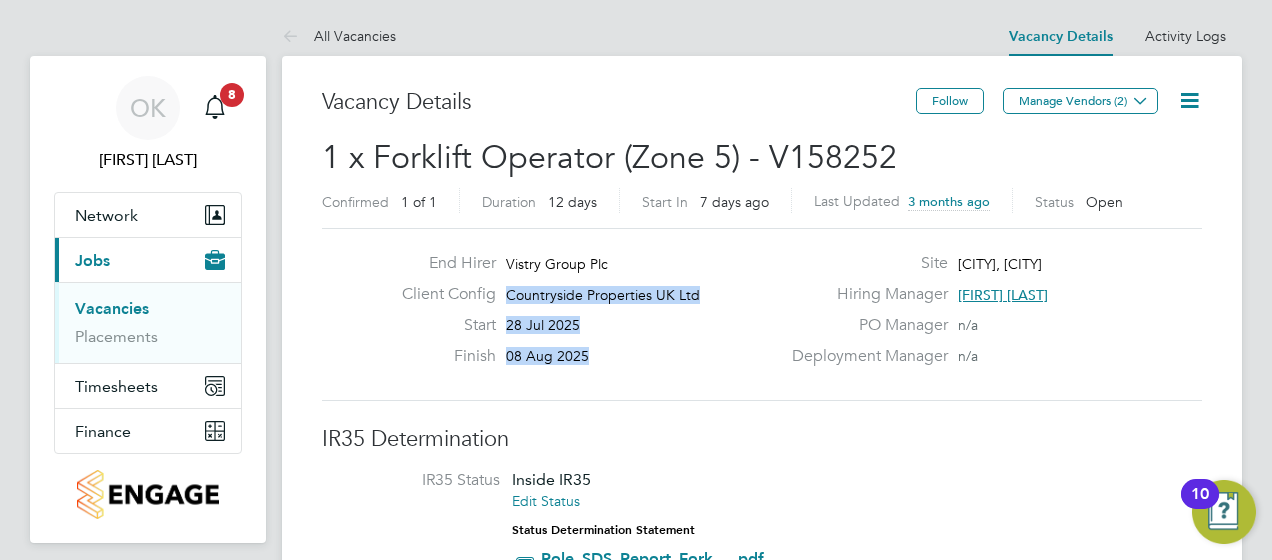 drag, startPoint x: 611, startPoint y: 356, endPoint x: 502, endPoint y: 300, distance: 122.54387 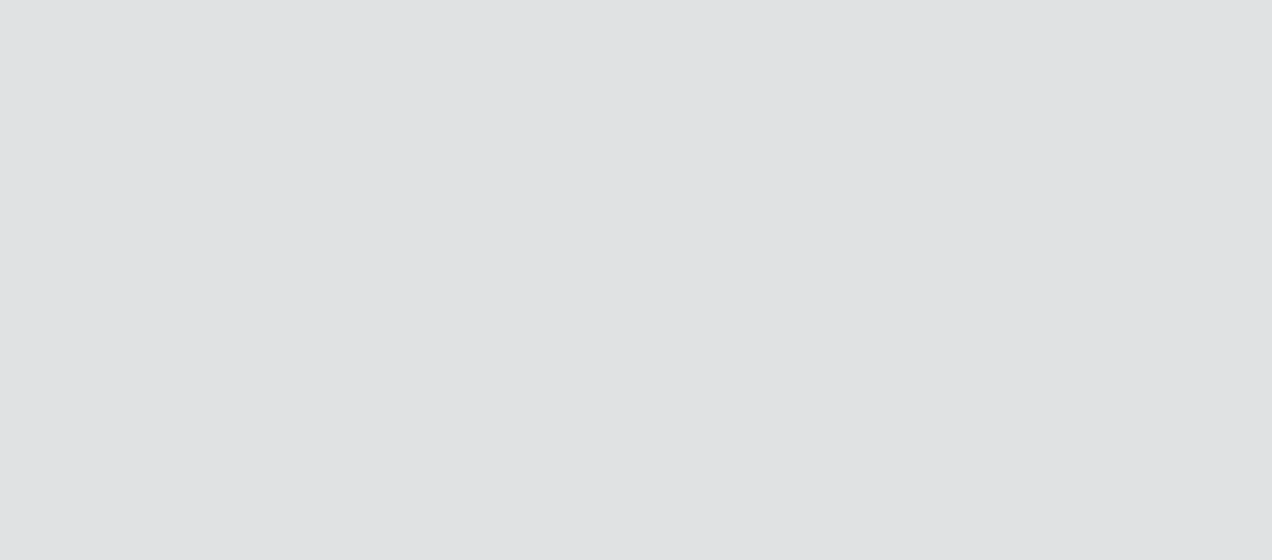 scroll, scrollTop: 0, scrollLeft: 0, axis: both 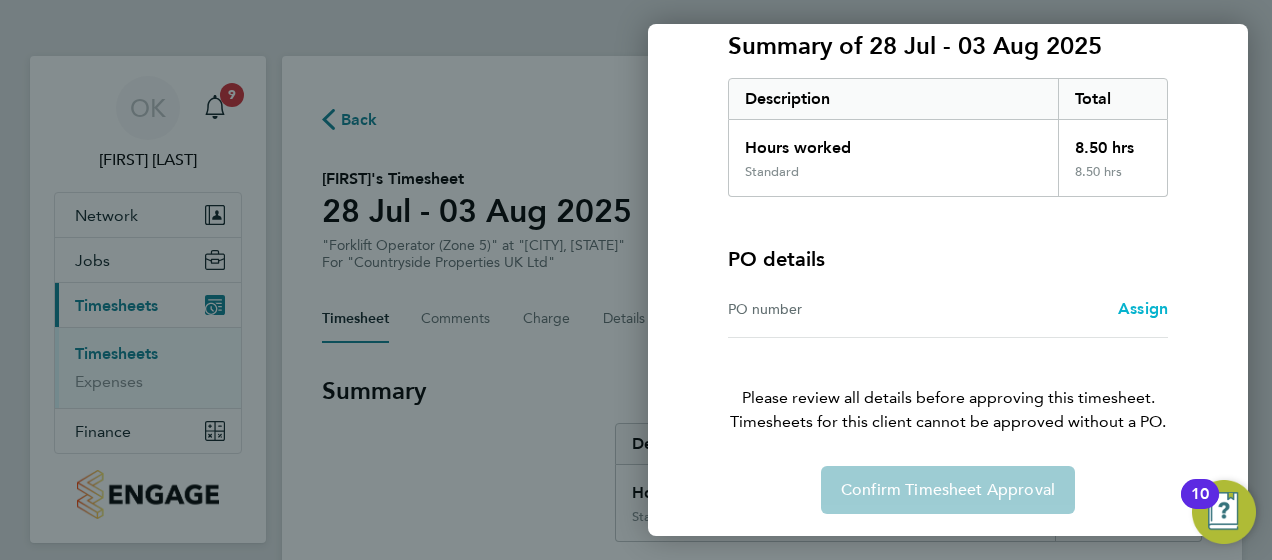 click on "Assign" at bounding box center [1143, 308] 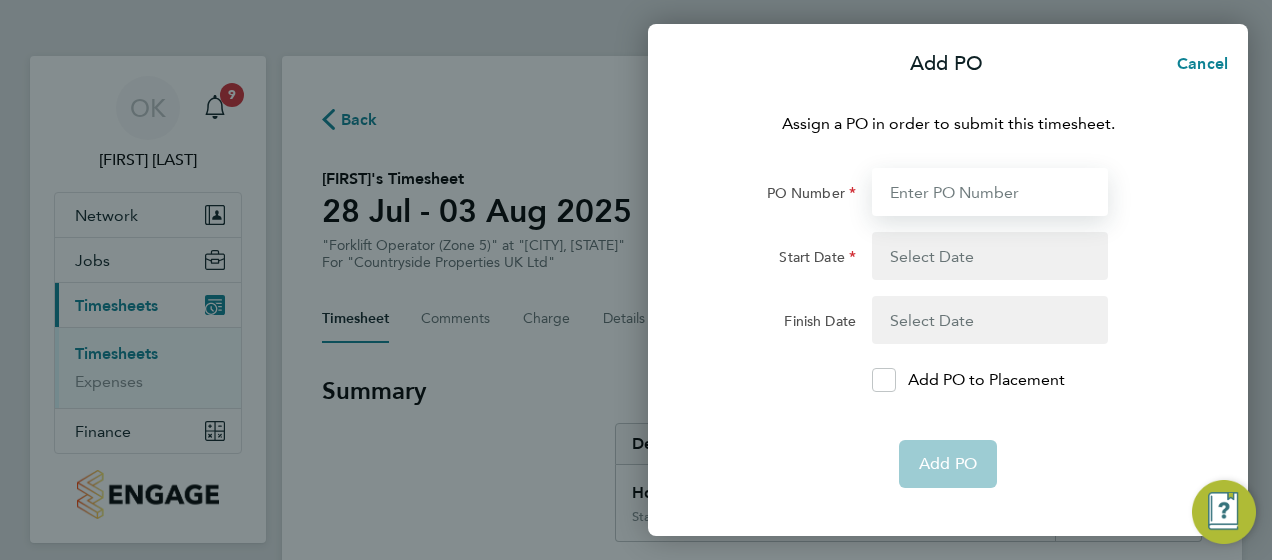 click on "PO Number" at bounding box center [990, 192] 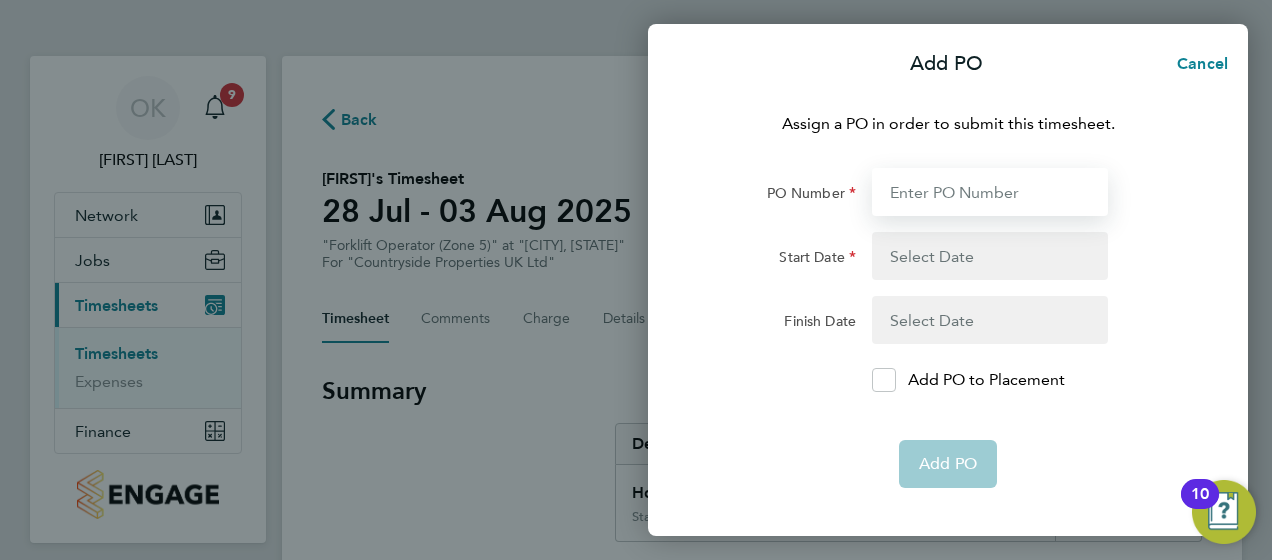 type on "BNRED" 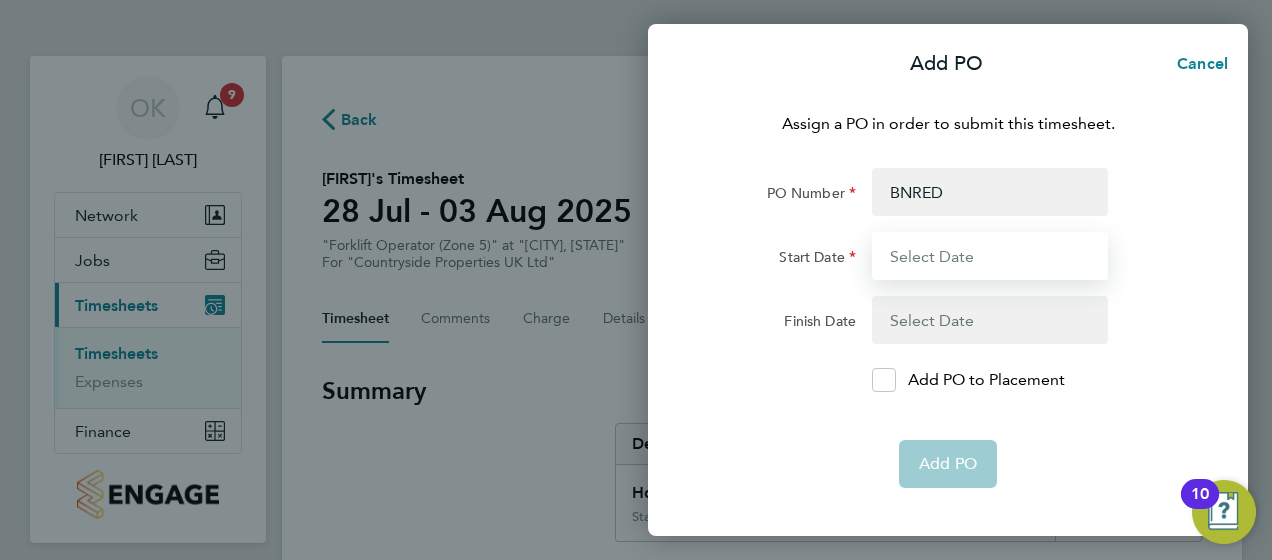 type on "21 Jul 25" 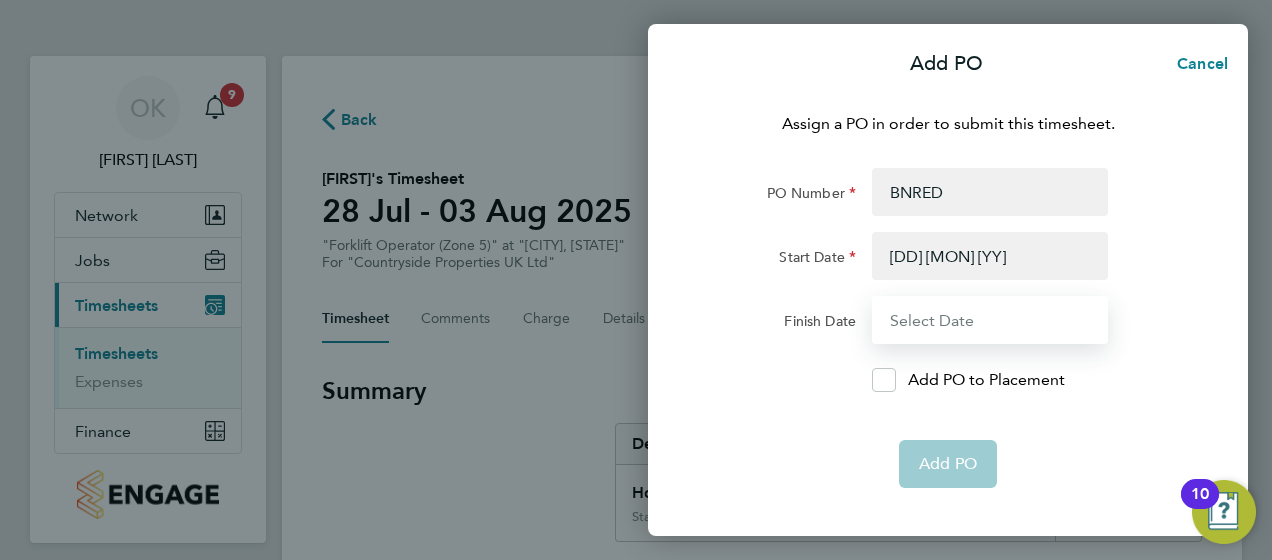 type on "27 Jul 25" 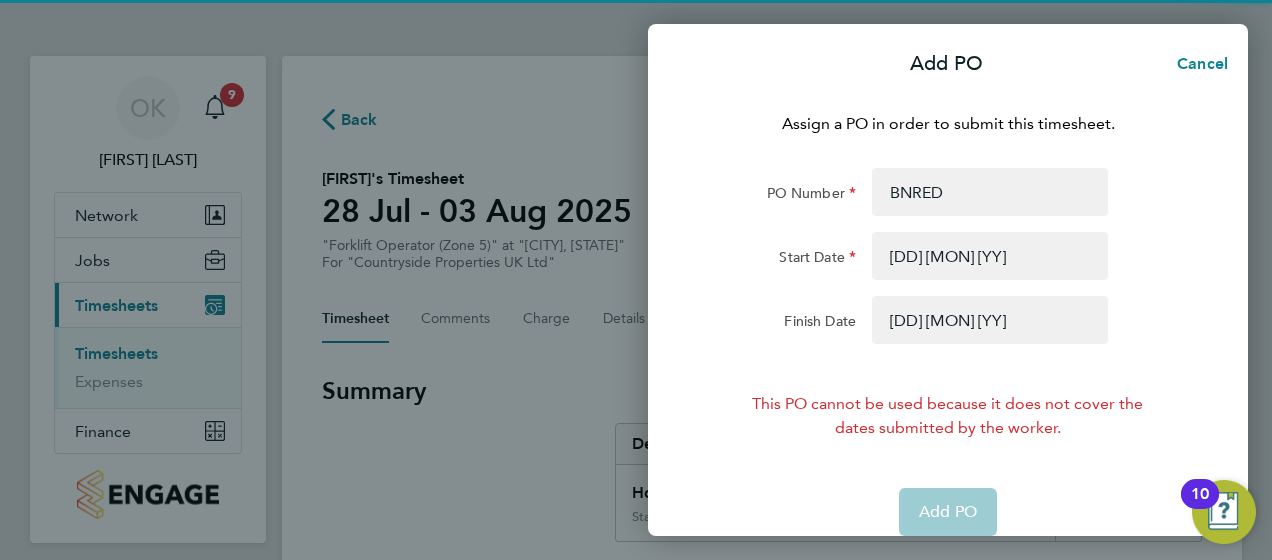 click 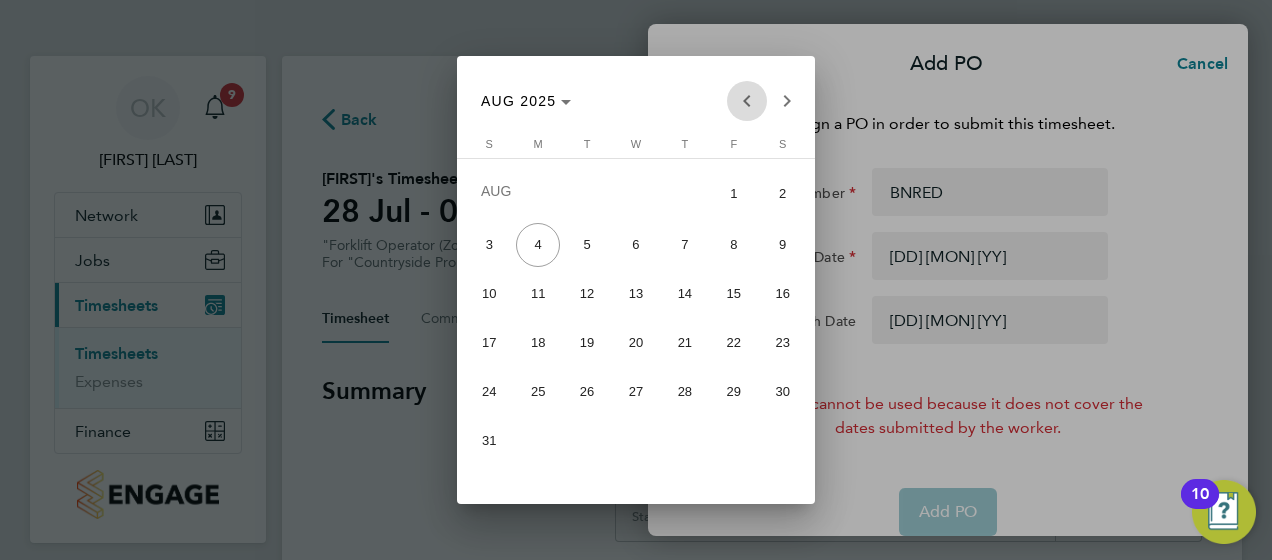 click at bounding box center (747, 101) 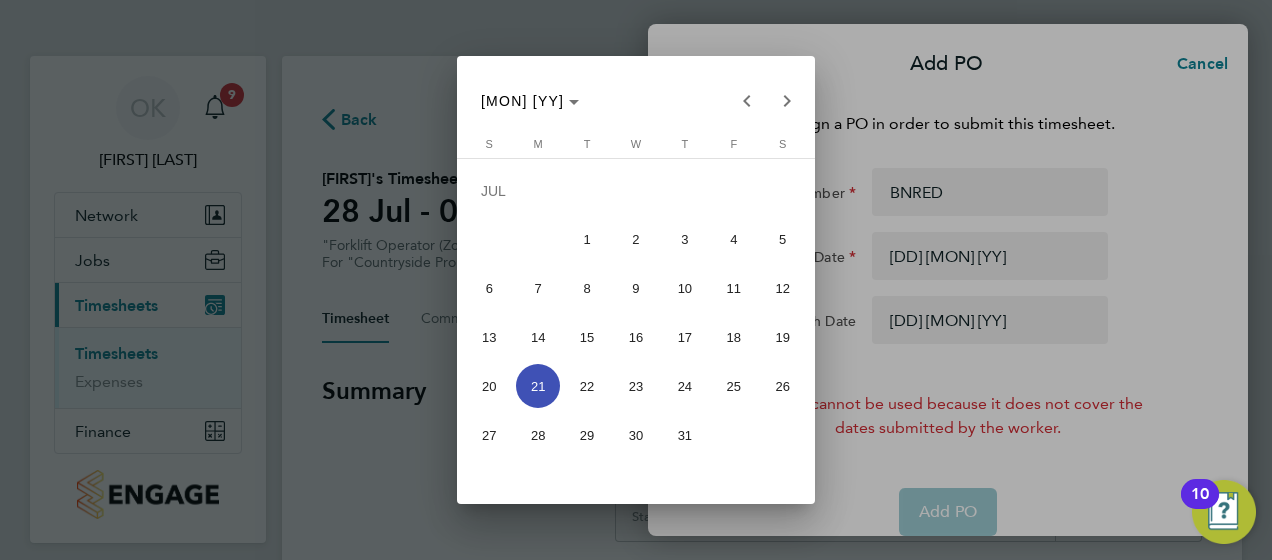 click on "30" at bounding box center [636, 435] 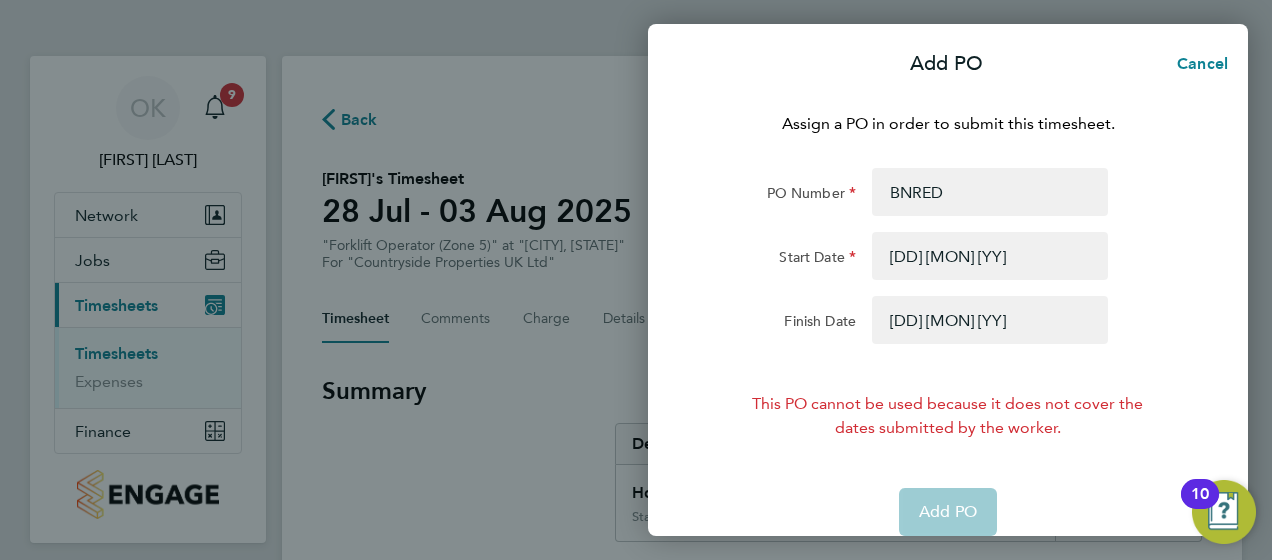 click 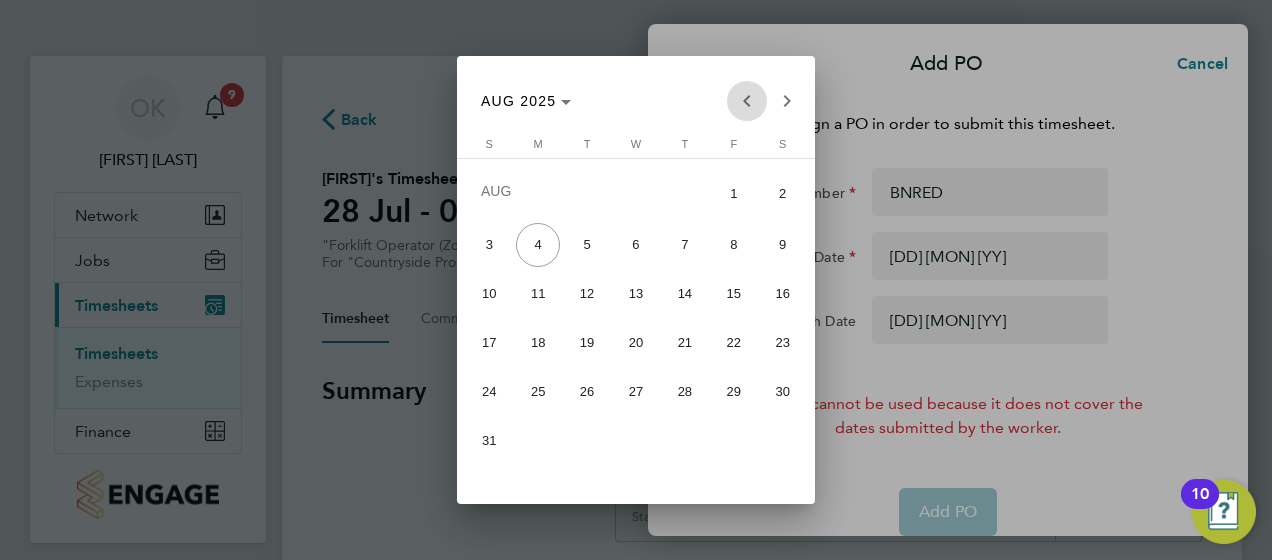 click at bounding box center [747, 101] 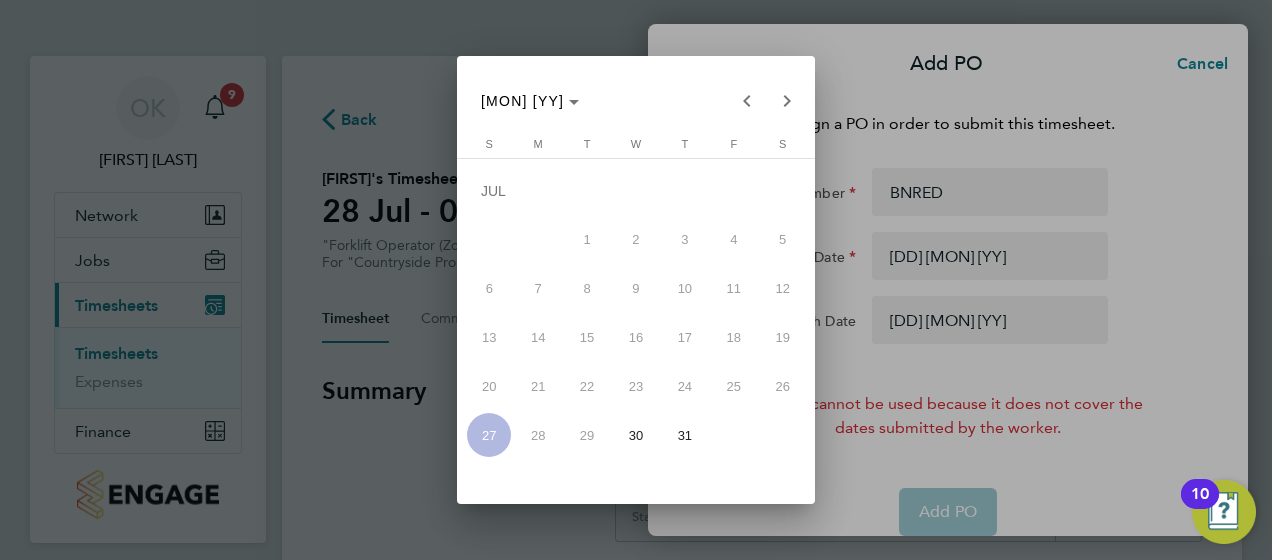 click on "30" at bounding box center (636, 435) 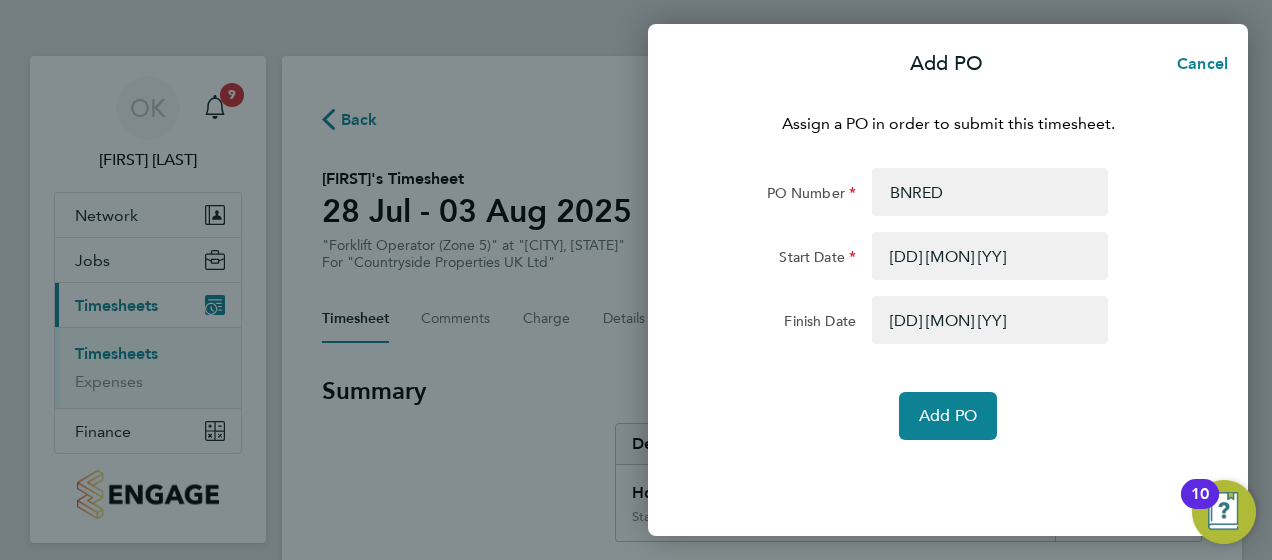 click 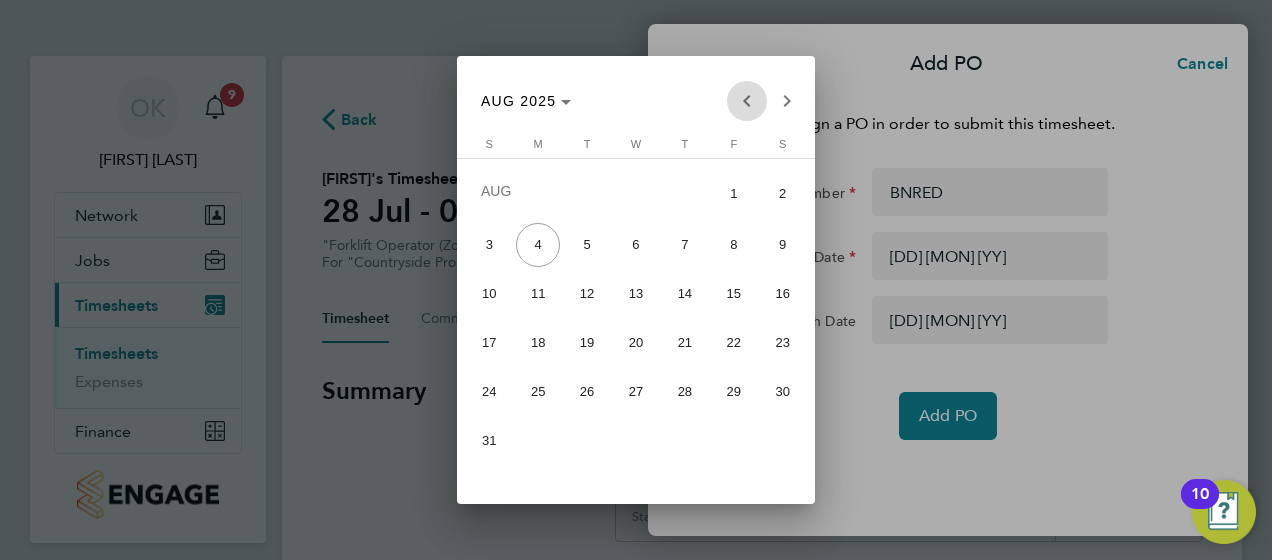 click at bounding box center [747, 101] 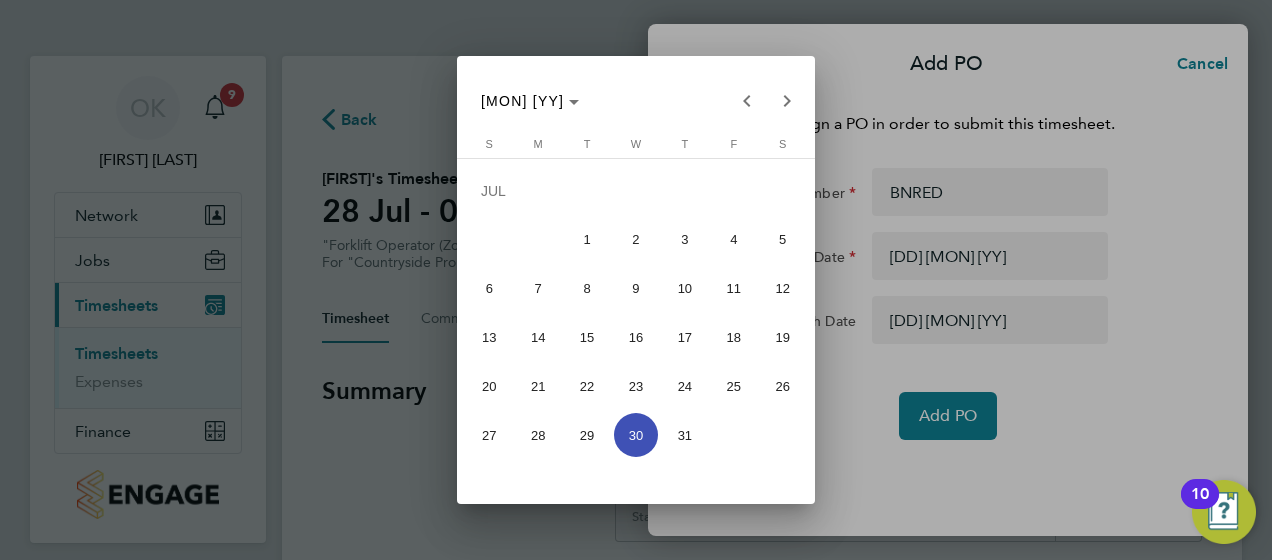 click at bounding box center [636, 280] 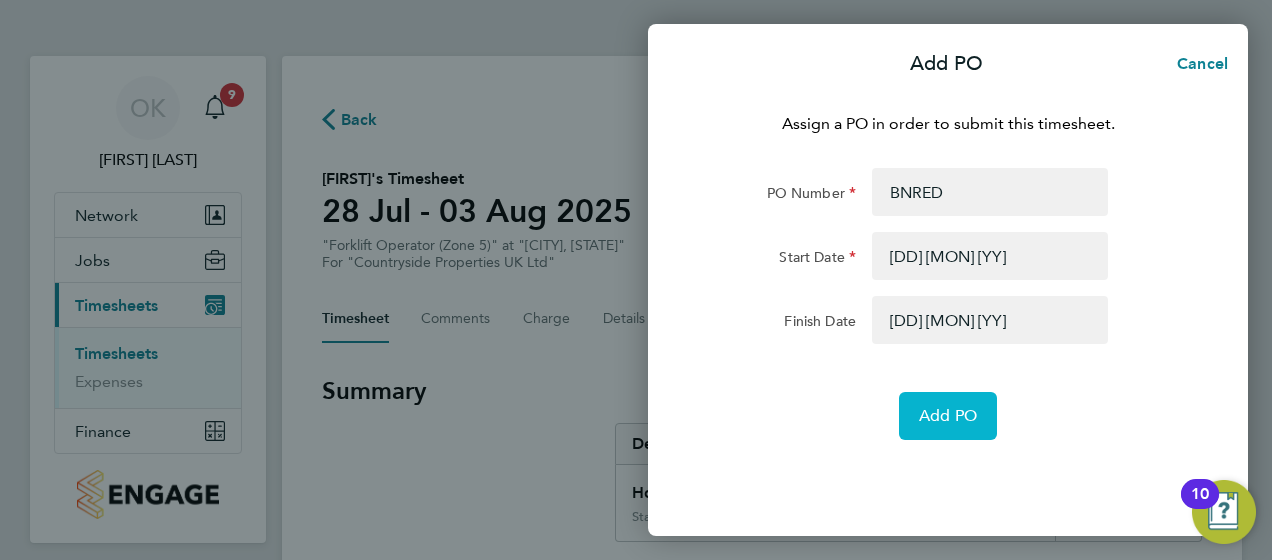 click on "Add PO" 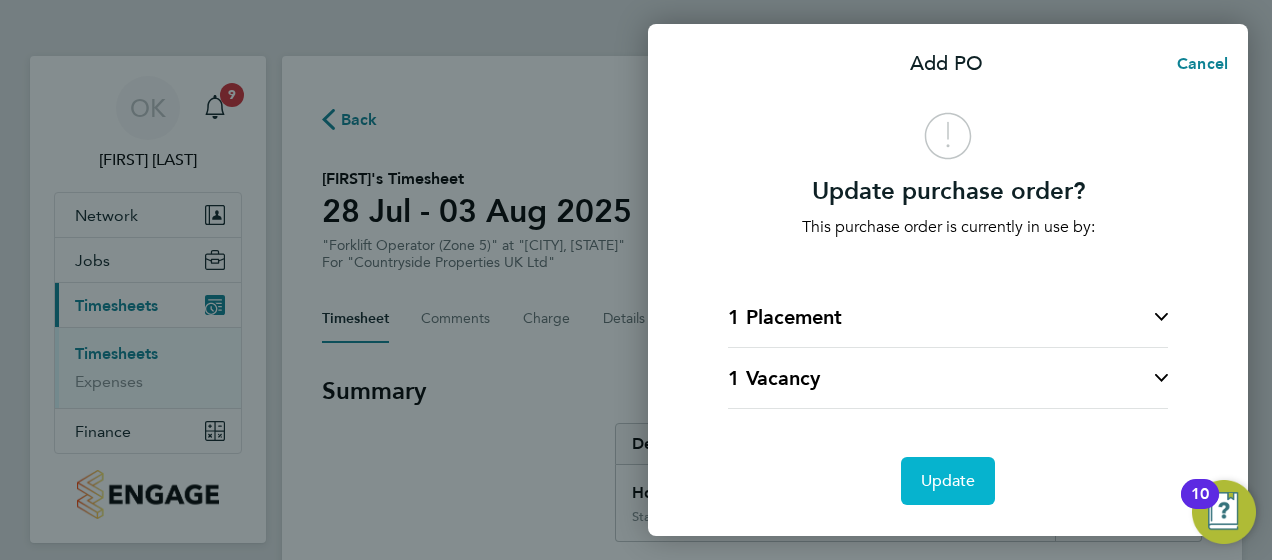 click on "Update" 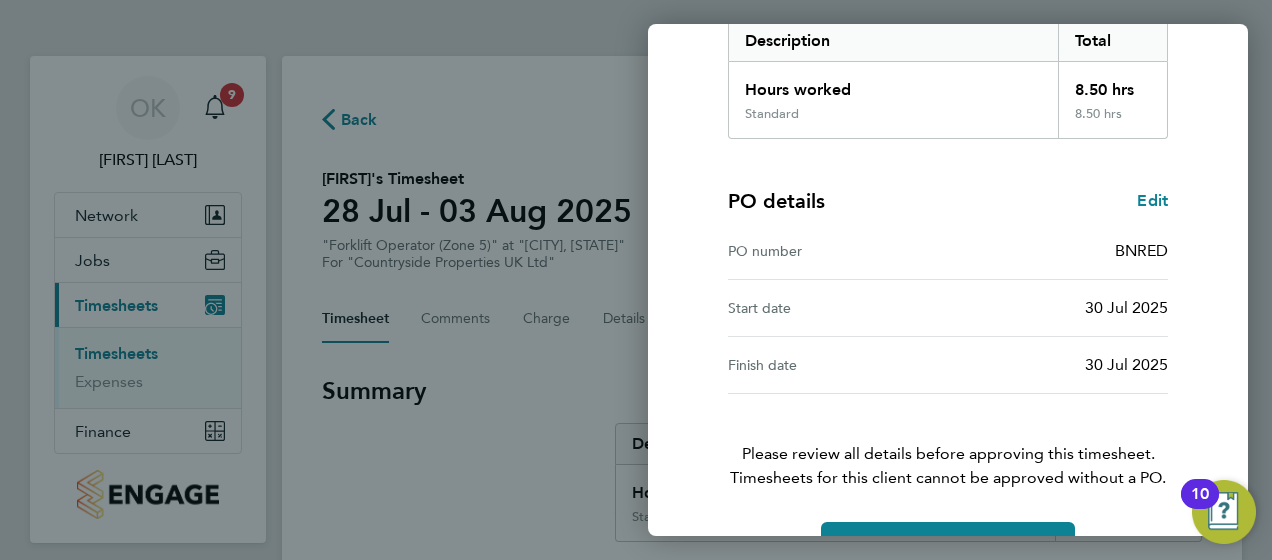 scroll, scrollTop: 396, scrollLeft: 0, axis: vertical 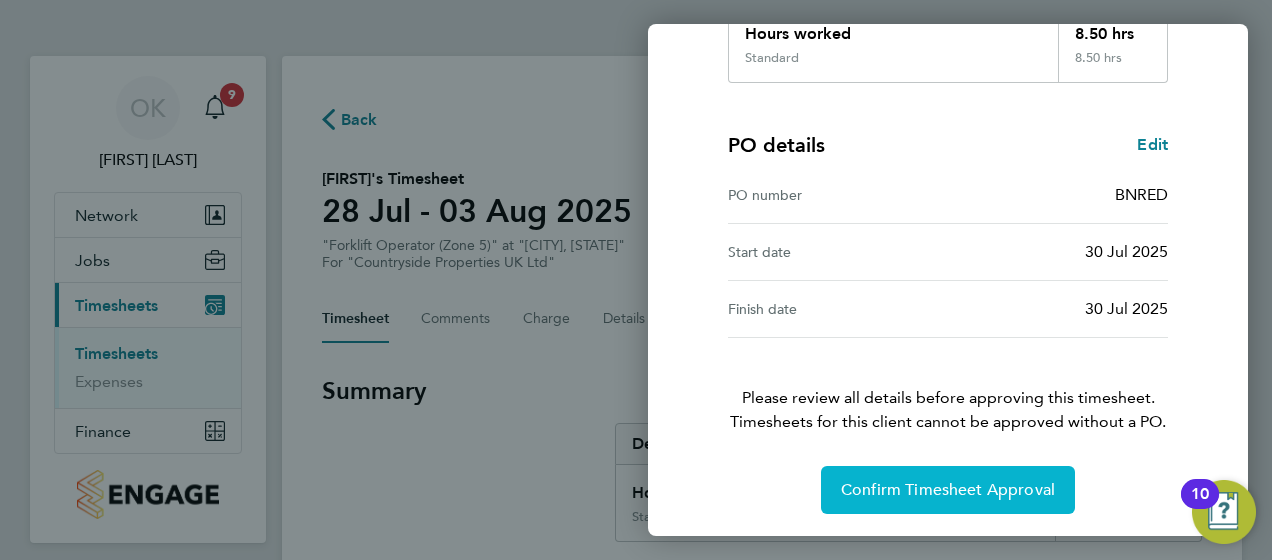 click on "Confirm Timesheet Approval" 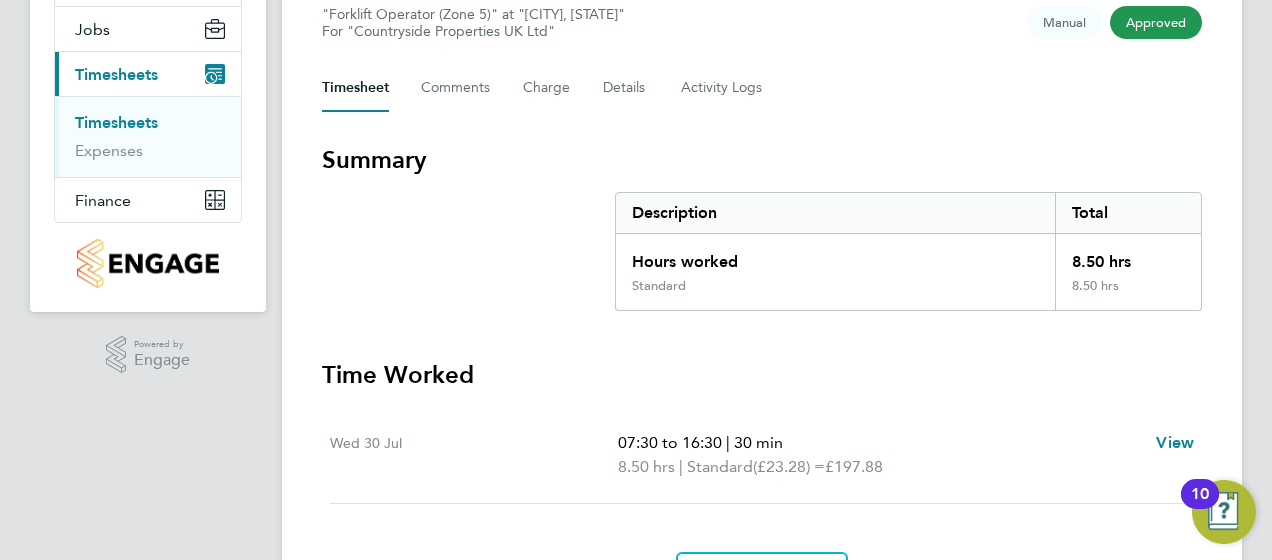 scroll, scrollTop: 200, scrollLeft: 0, axis: vertical 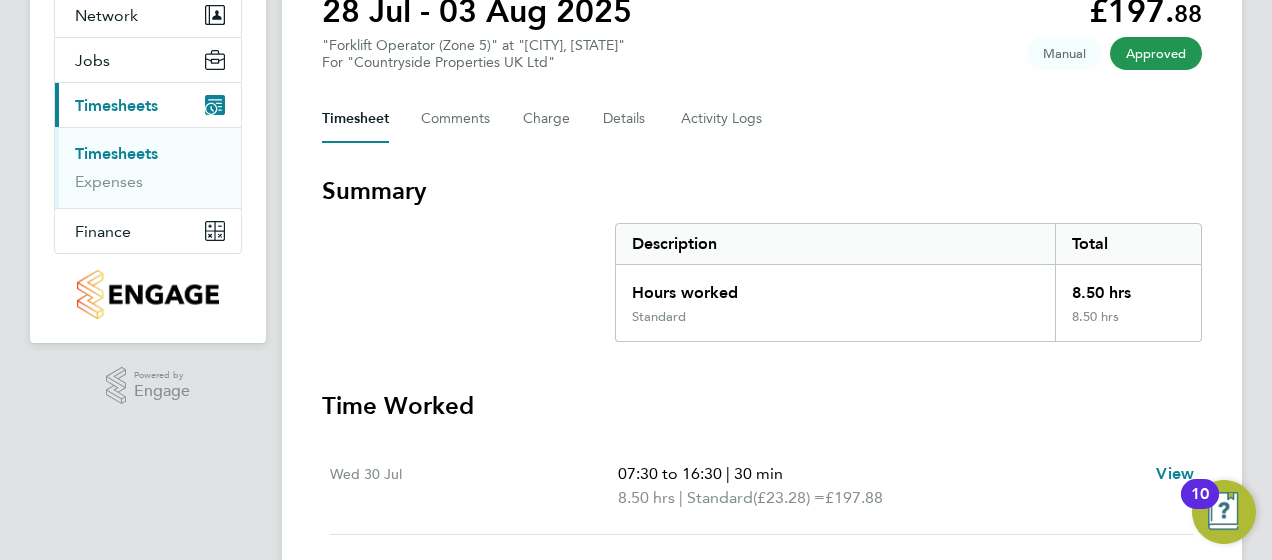 click on "Timesheets   Expenses" at bounding box center (148, 167) 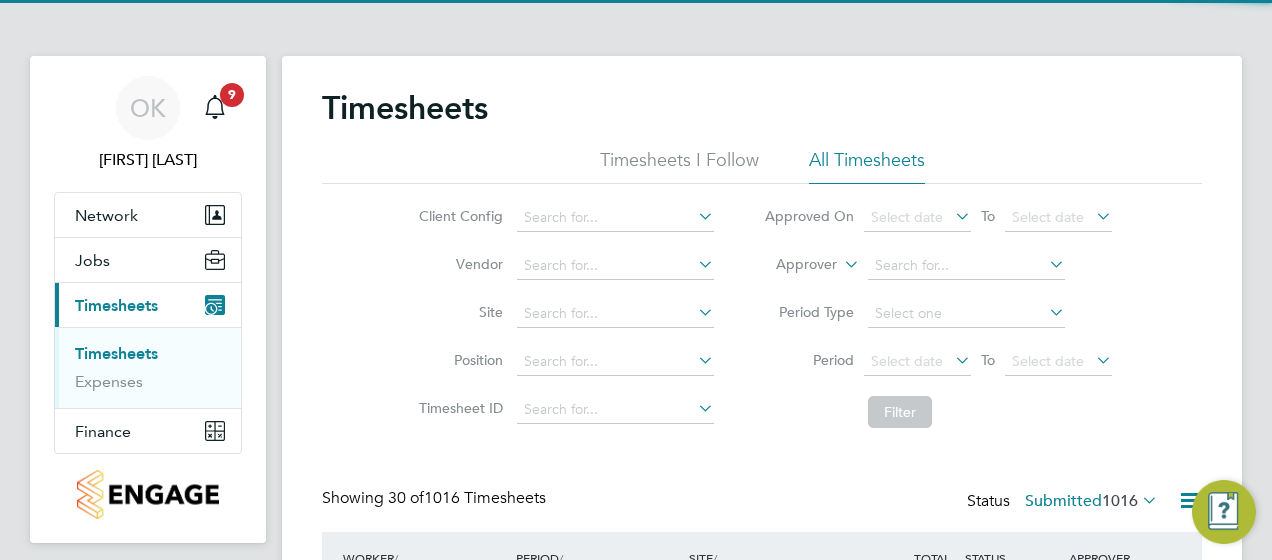 scroll, scrollTop: 204, scrollLeft: 0, axis: vertical 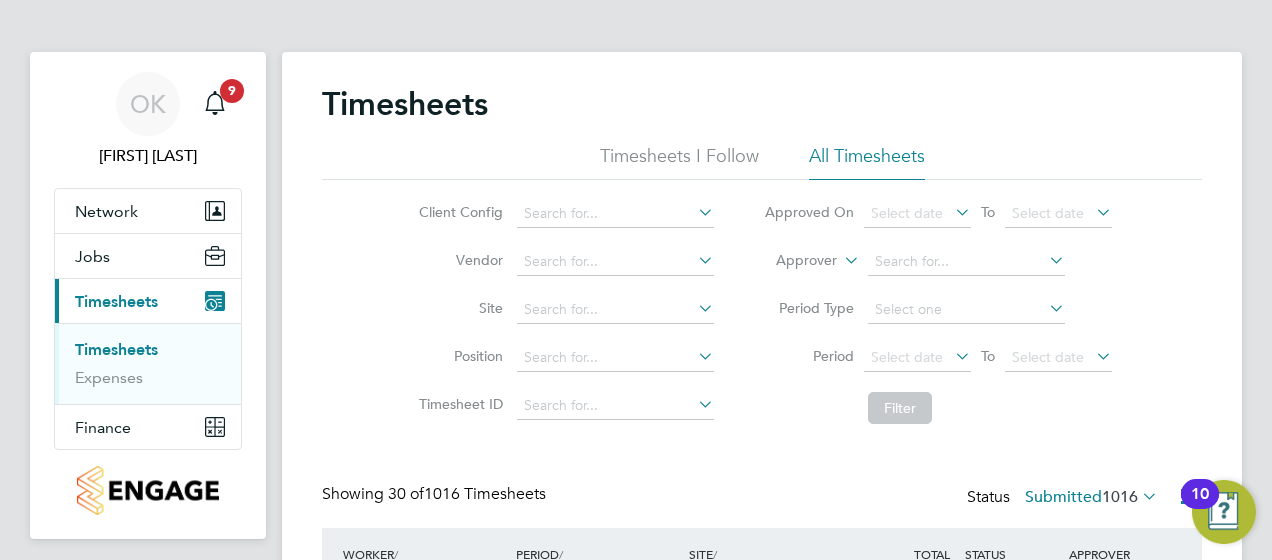 click 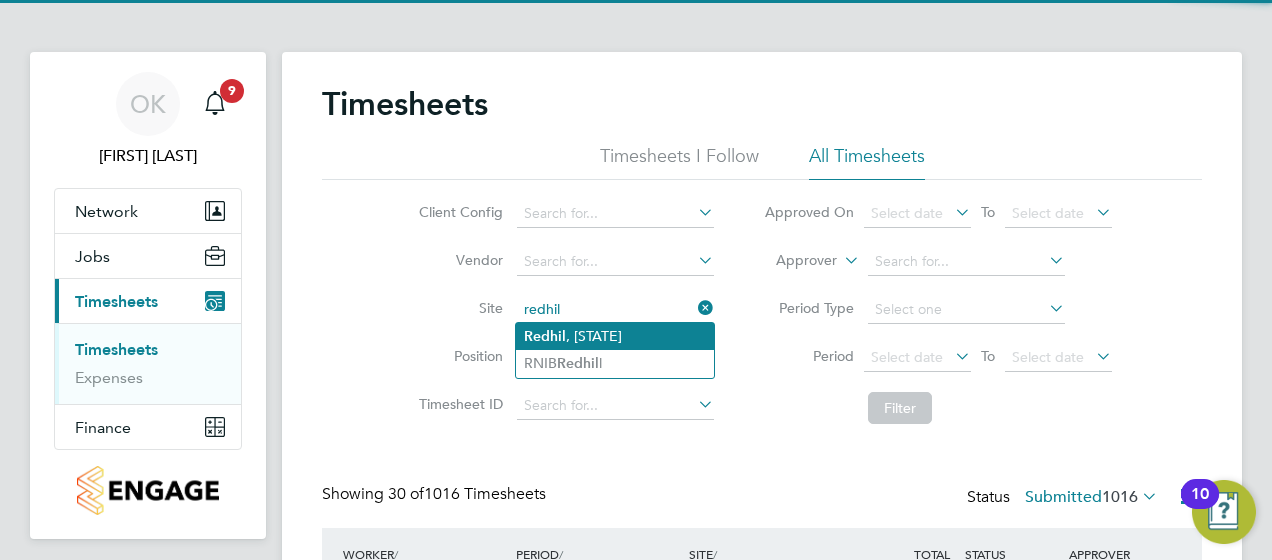 click on "Redhil l, Telford" 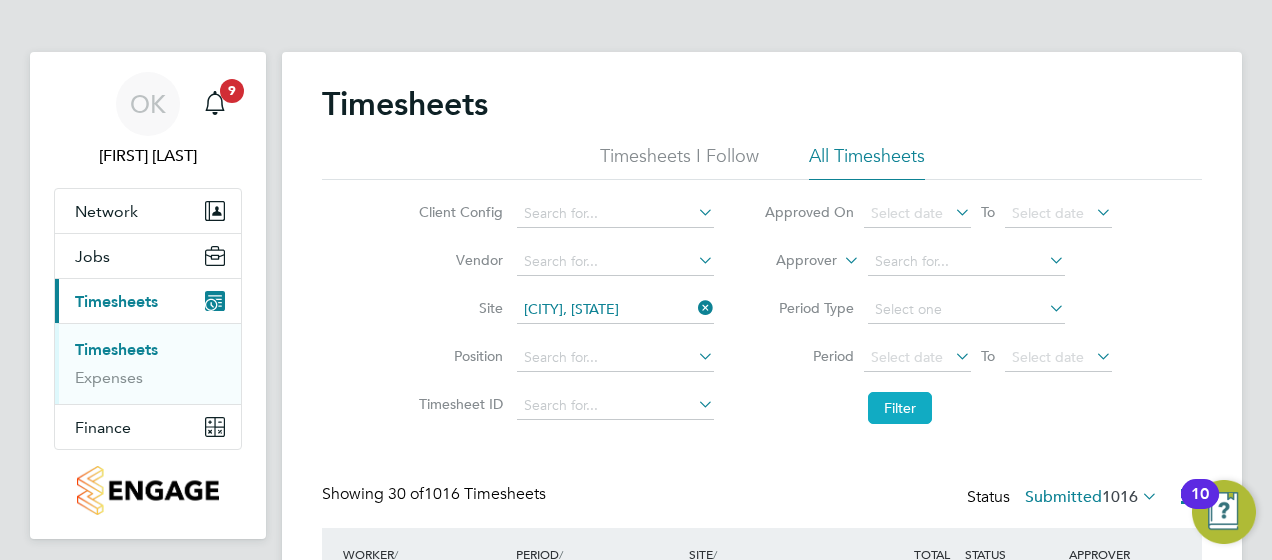 click on "Filter" 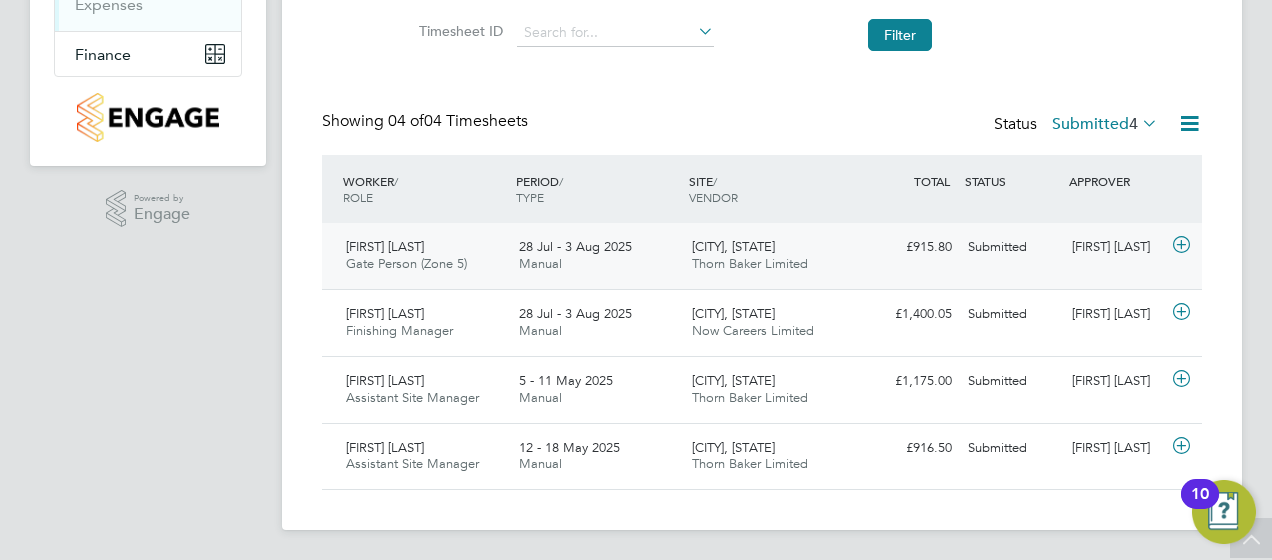 click on "Redhill, Telford Thorn Baker Limited" 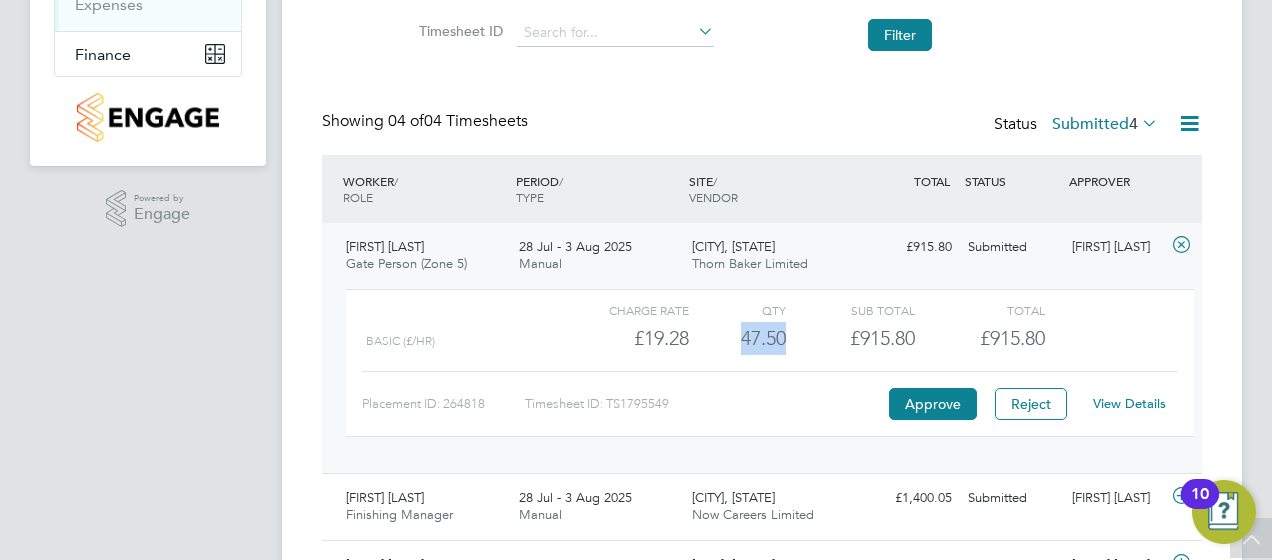 drag, startPoint x: 786, startPoint y: 340, endPoint x: 736, endPoint y: 332, distance: 50.635956 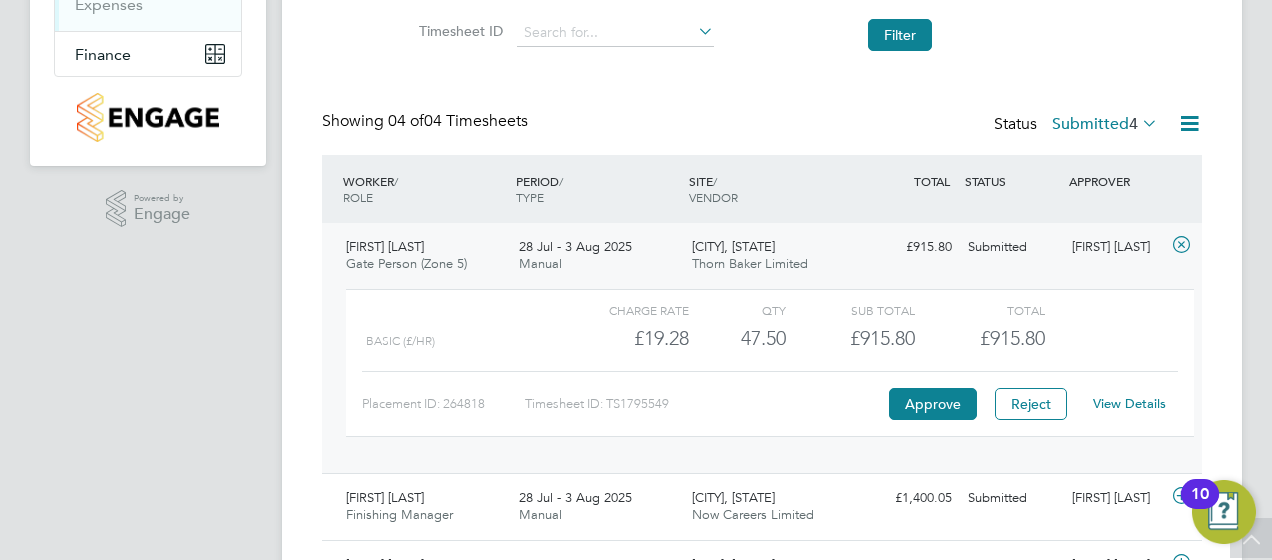 click on "£915.80" 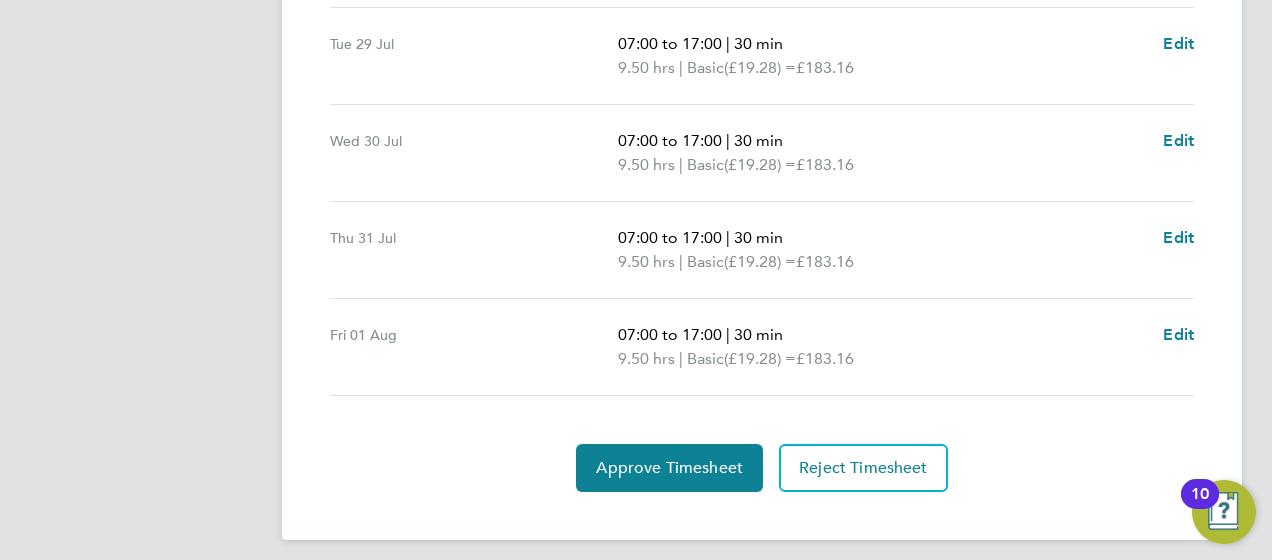 scroll, scrollTop: 736, scrollLeft: 0, axis: vertical 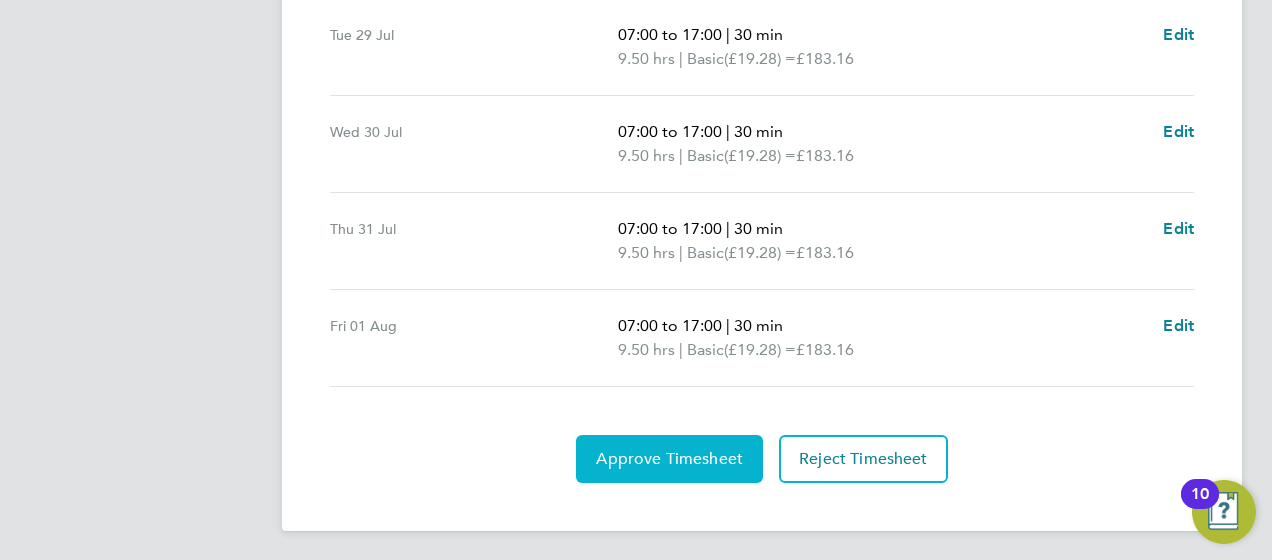 click on "Approve Timesheet" 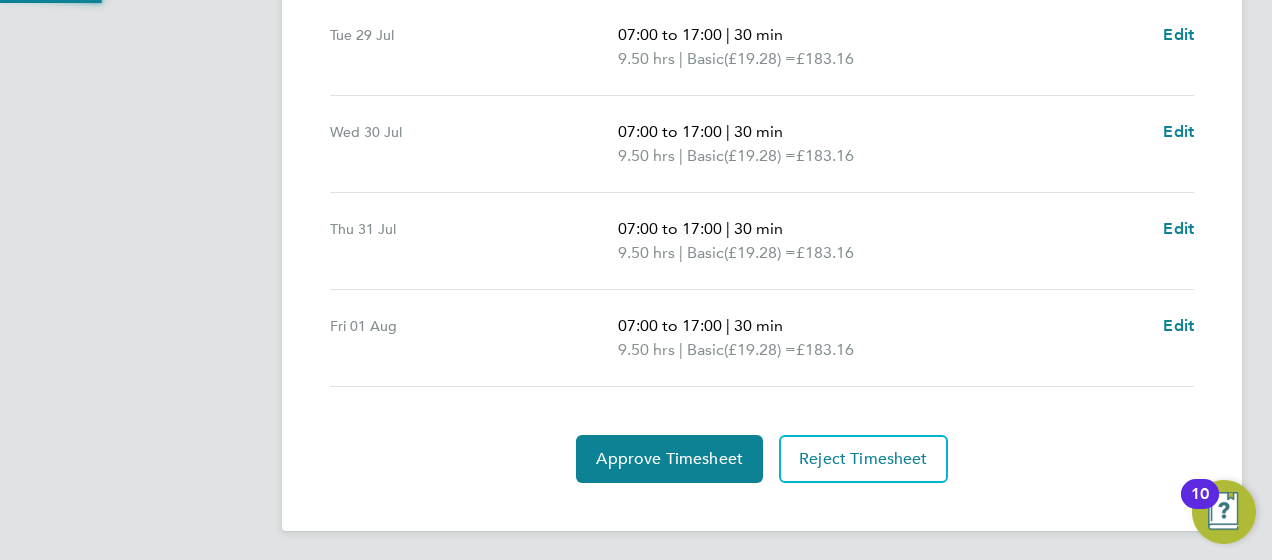 scroll, scrollTop: 0, scrollLeft: 0, axis: both 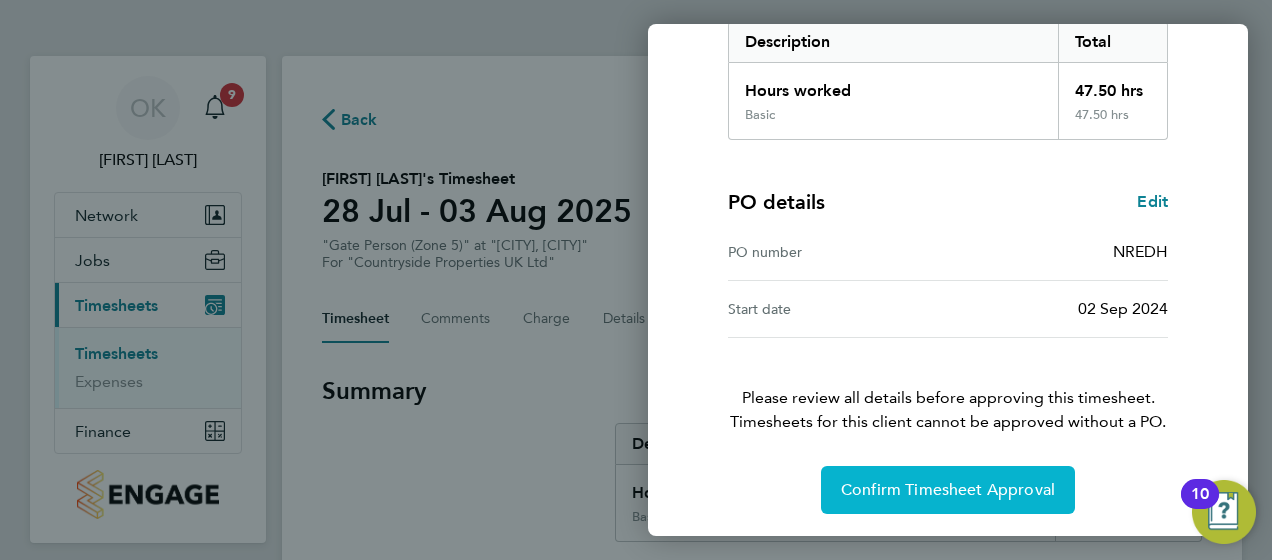 click on "Confirm Timesheet Approval" 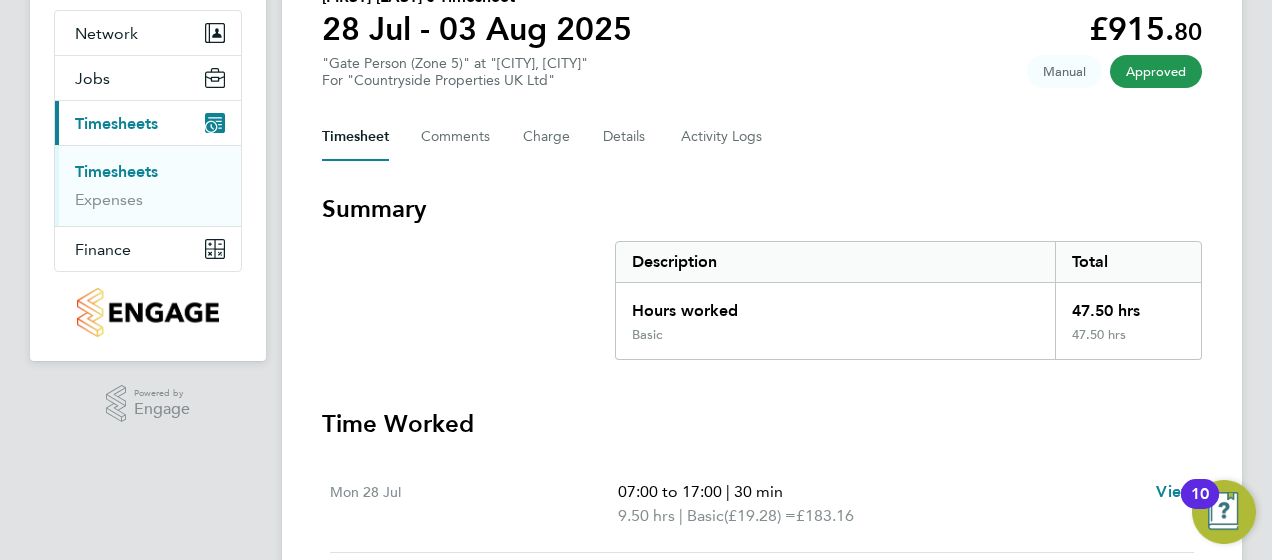scroll, scrollTop: 400, scrollLeft: 0, axis: vertical 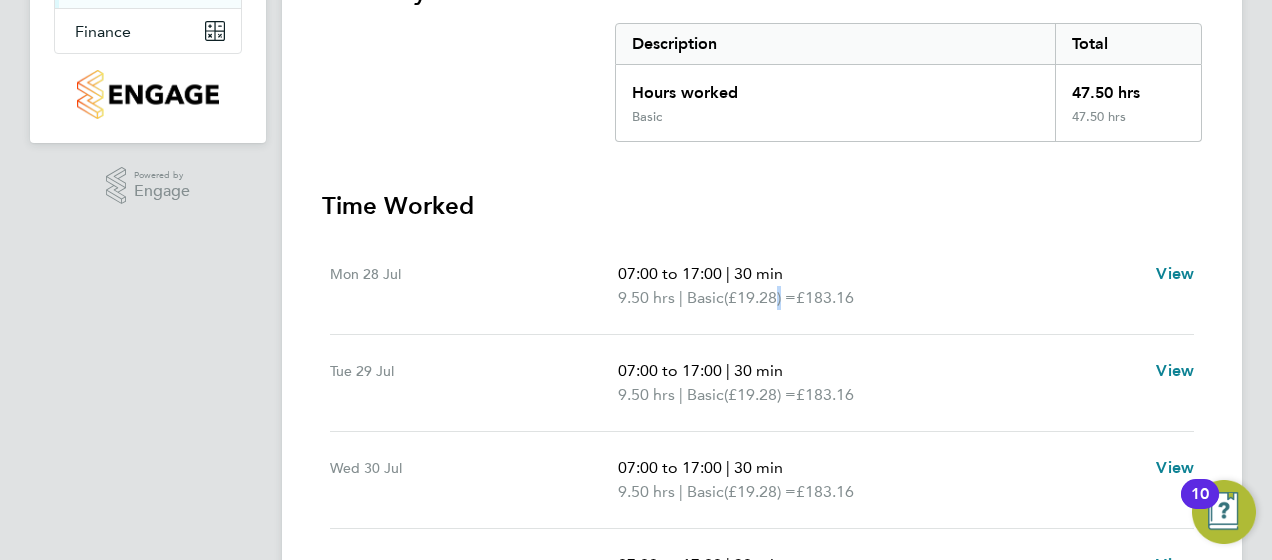 drag, startPoint x: 786, startPoint y: 296, endPoint x: 776, endPoint y: 295, distance: 10.049875 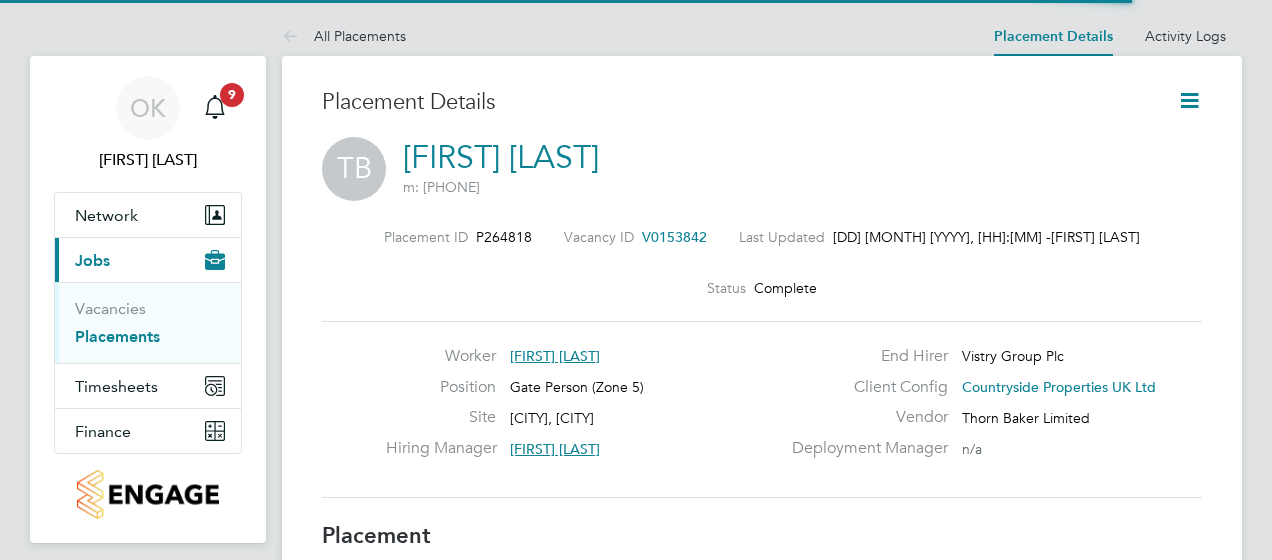 scroll, scrollTop: 0, scrollLeft: 0, axis: both 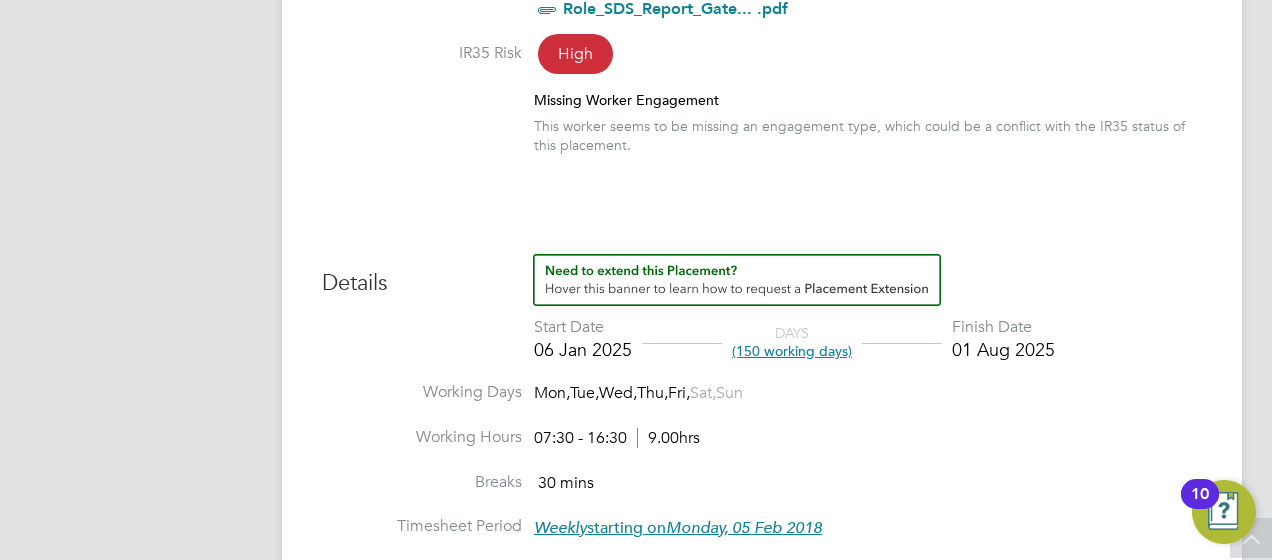 click on "Placement Details Follow   TB   Thomas Broome   m: 07866 042620  Placement ID   P264818 Vacancy ID   V0153842   Last Updated   04 Aug 2025, 12:43 -  Daniel Bassett Status   Complete   Worker   Thomas Broome Position   Gate Person (Zone 5) Site   Redhill, Telford Hiring Manager     Rob Horton End Hirer   Vistry Group Plc Client Config   Countryside Properties UK Ltd Vendor   Thorn Baker Limited Deployment Manager     n/a Placement IR35 Determination IR35 Status Inside IR35 Edit Status Status Determination Statement   Role_SDS_Report_Gate... .pdf IR35 Risk   High Missing Worker Engagement This worker seems to be missing an engagement type, which could be a conflict with the IR35 status of this placement. Details Start Date 06 Jan 2025  DAYS  (150 working days) Finish Date 01 Aug 2025 Working Days   Mon,  Tue,  Wed,  Thu,  Fri,  Sat,  Sun Working Hours 07:30 - 16:30  9.00hrs Breaks   30 mins Timesheet Period Weekly  starting on  Monday, 05 Feb 2018 Timesheet Approver   Chris Dickerson PO No PO Number Valid From" 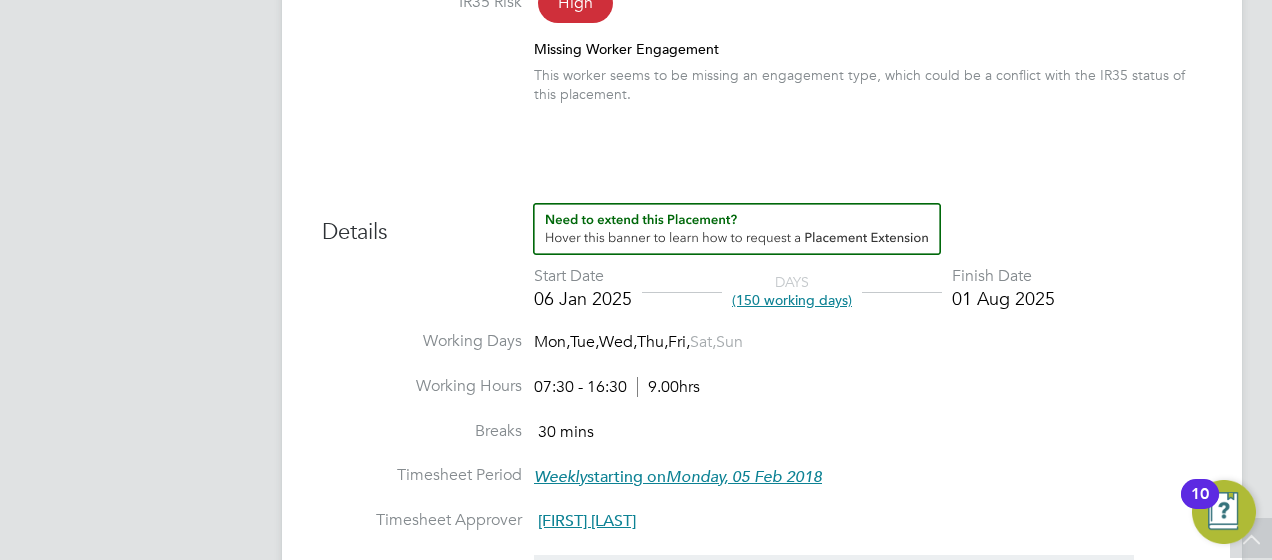 click on "(150 working days)" at bounding box center (792, 300) 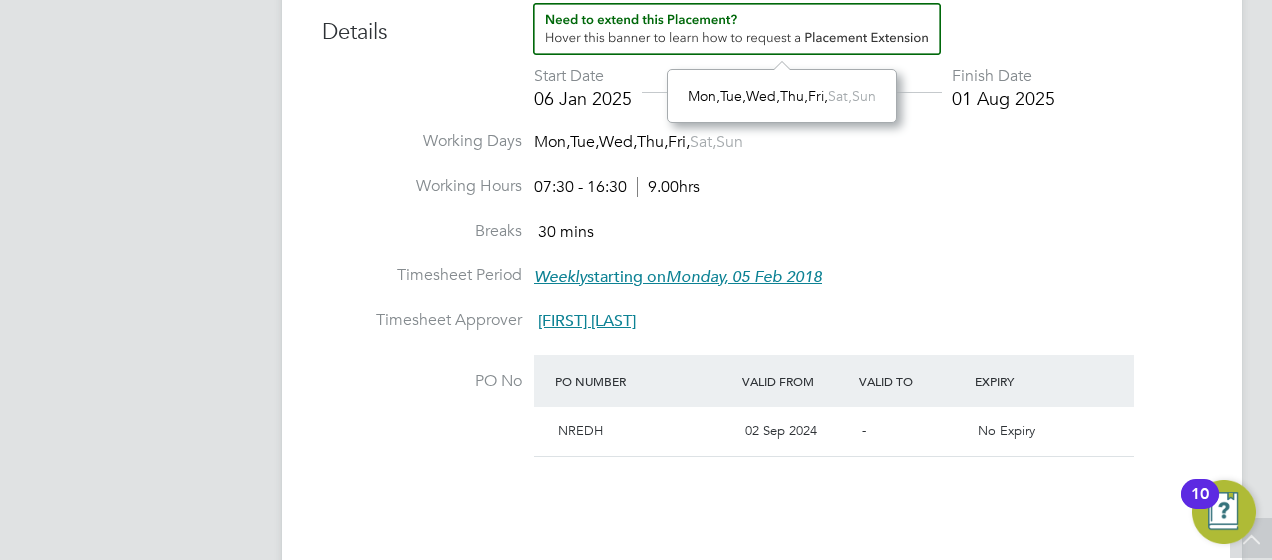 click on "Breaks   30 mins" at bounding box center [762, 243] 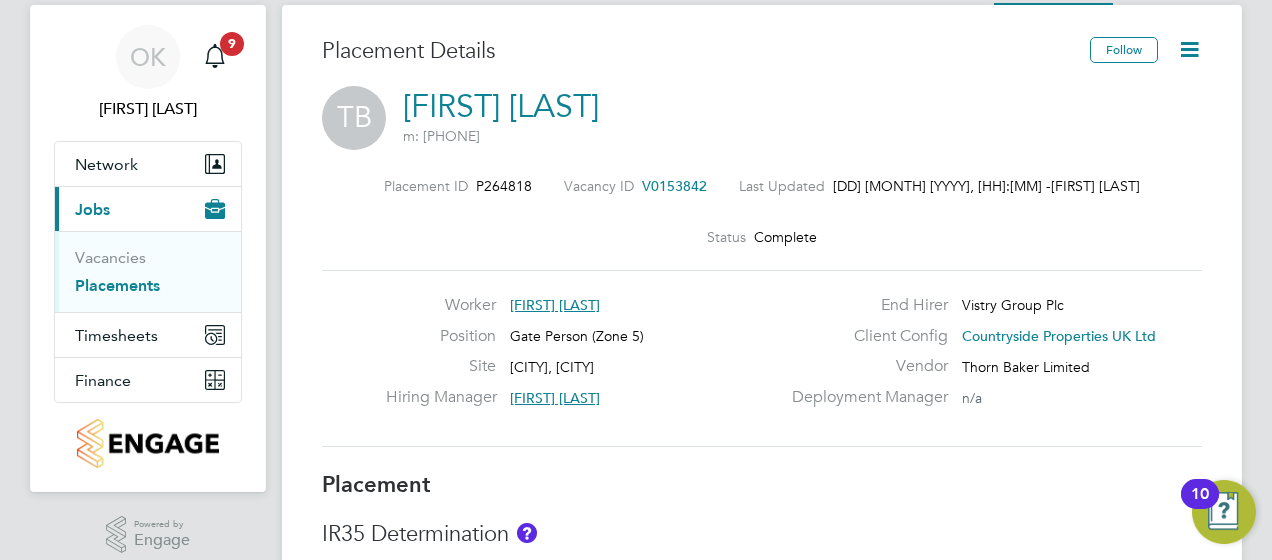 click 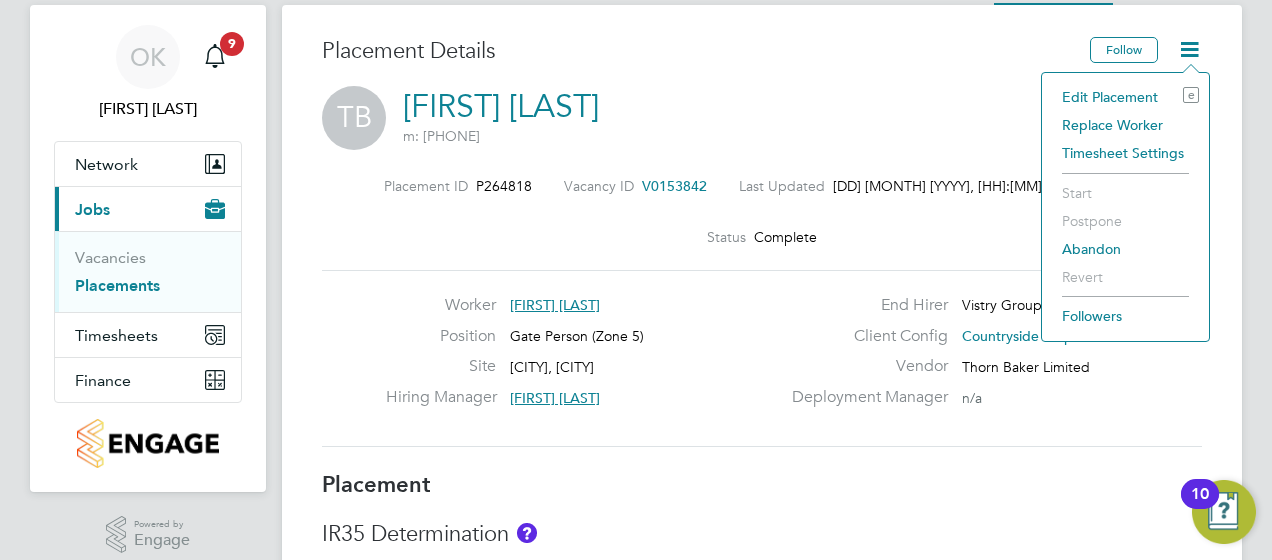 click on "Edit Placement e" 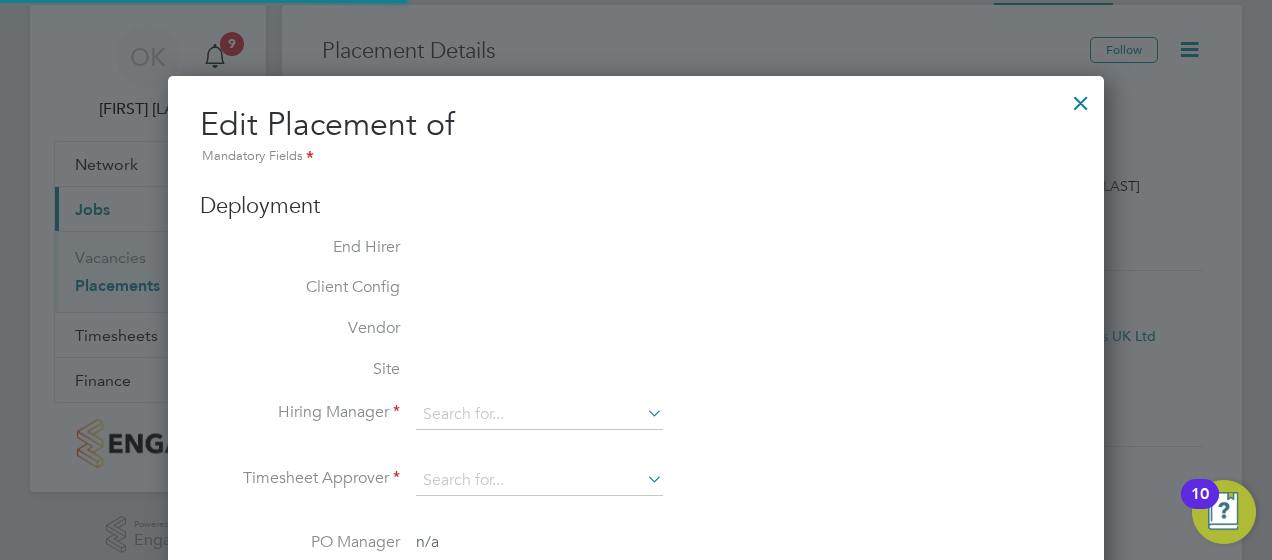 type on "Rob Horton" 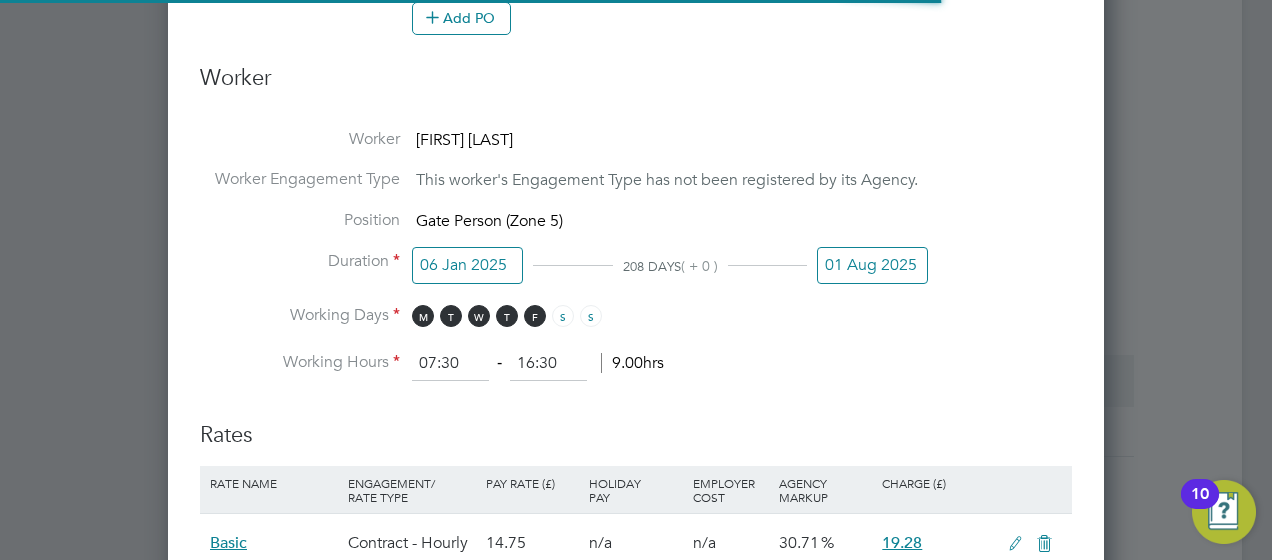 click on "01 Aug 2025" at bounding box center (872, 265) 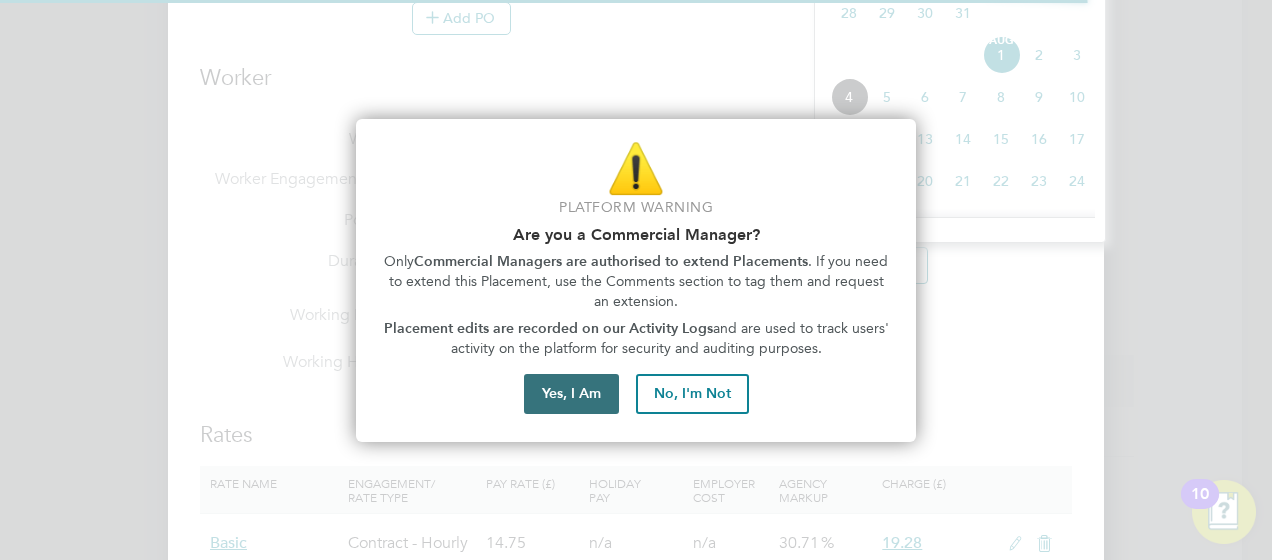 click on "Yes, I Am" at bounding box center [571, 394] 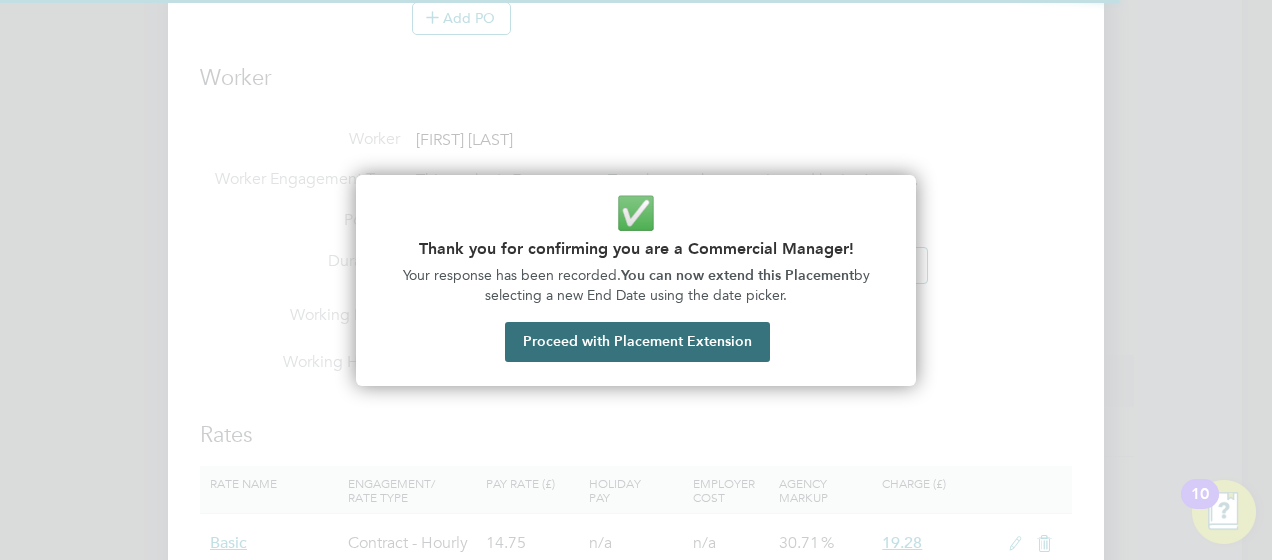 click on "Proceed with Placement Extension" at bounding box center (637, 342) 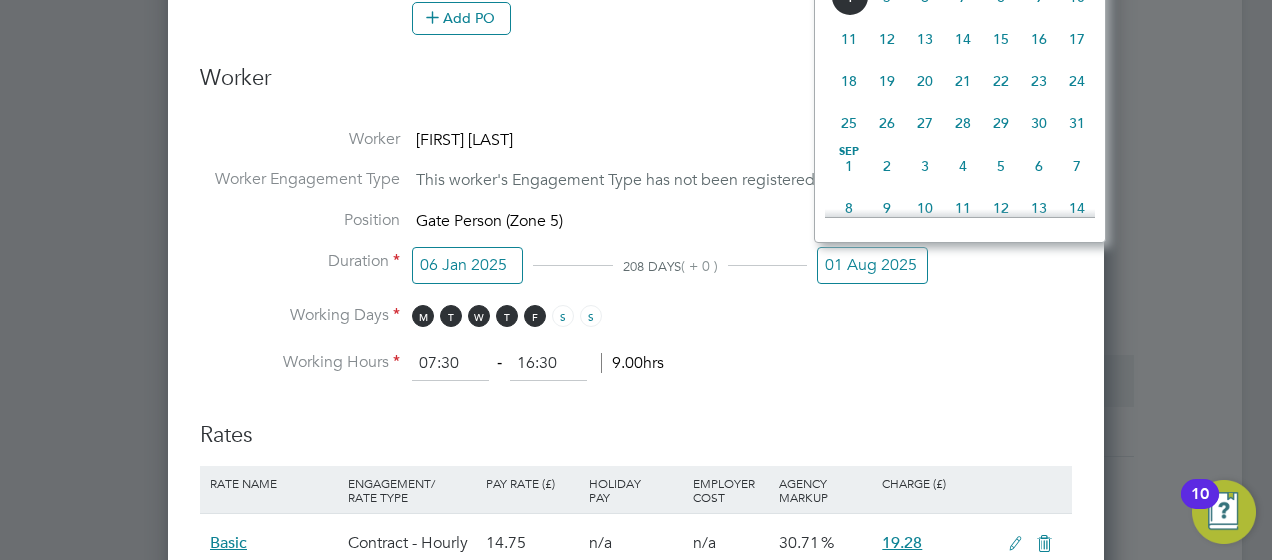 click on "30" 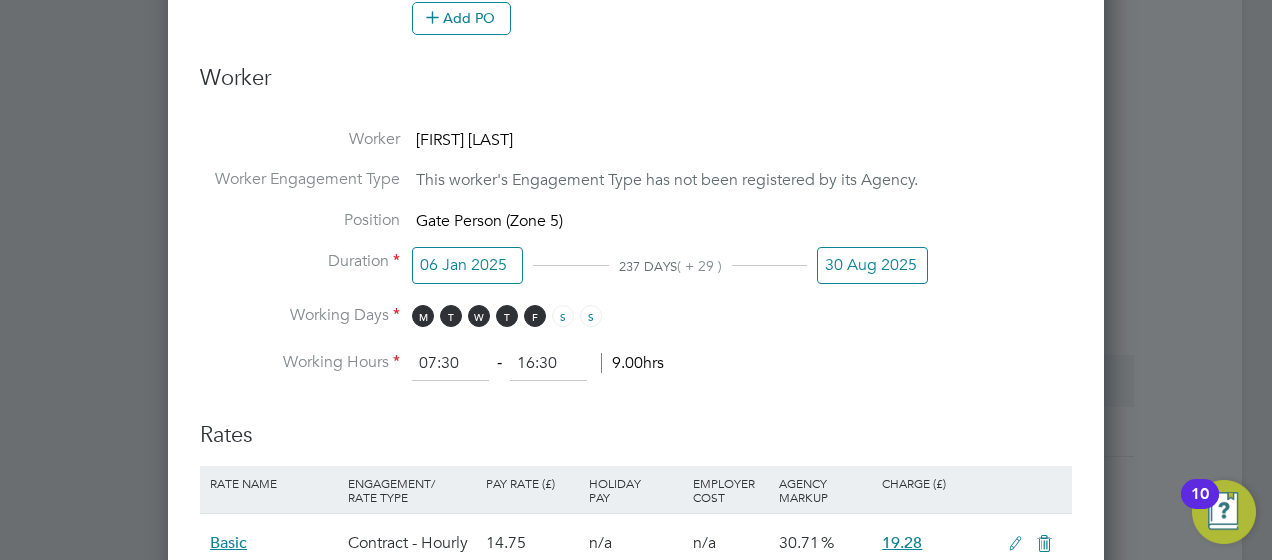 click on "Working Hours 07:30   ‐   16:30   9.00hrs" at bounding box center (636, 364) 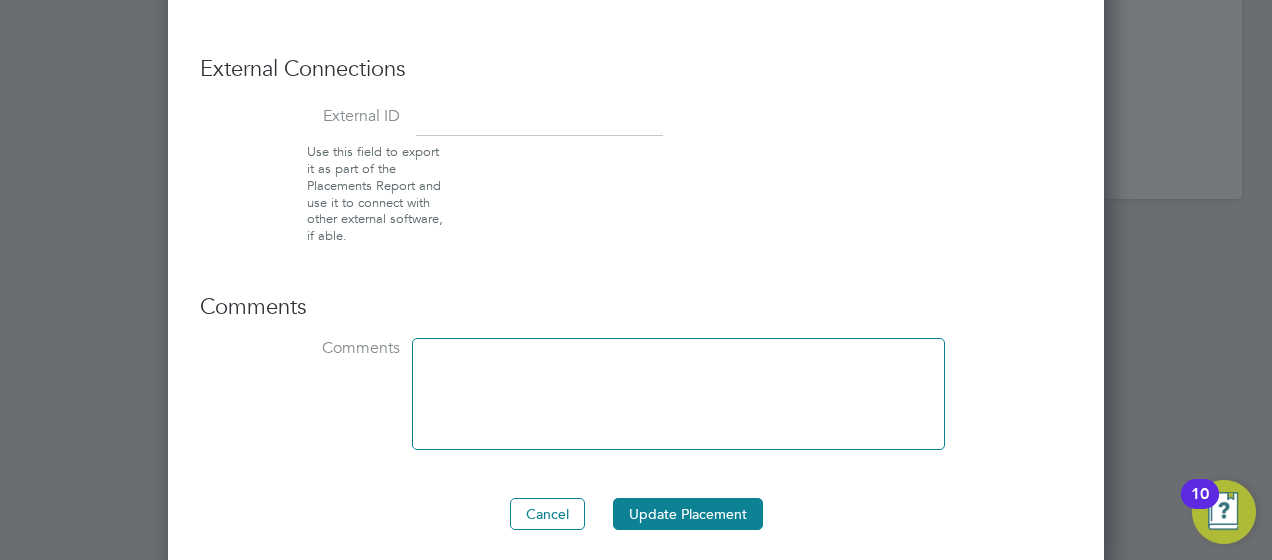 click on "Deployment End Hirer   Vistry Group Plc Client Config   Countryside Properties UK Ltd Vendor   Thorn Baker Limited Site   Redhill, Telford Hiring Manager   Rob Horton Site Manager at  Vistry Group Plc rob.horton@vistry.co.uk Timesheet Approver   Chris Dickerson Assistant Site Manager at  Vistry Group Plc chris.dickerson@vistry.co.uk PO Manager   Deployment Manager   n/a PO No PO Number Valid From Valid To Expiry   NREDH 02 Sep 2024     No Expiry  Add PO Worker Worker   Thomas Broome Worker Engagement Type   This worker's Engagement Type has not been registered by its Agency. Position   Gate Person (Zone 5) Duration 06 Jan 2025 237 DAYS  ( + 29 ) 30 Aug 2025 Working Days M T W T F S S   Working Hours 07:30   ‐   16:30   9.00hrs   Rates Rate Name Engagement/ Rate Type Pay Rate (£) Holiday Pay Employer Cost Agency Markup Charge (£) Basic Contract - Hourly 14.75   n/a   n/a 30.71 19.28     Add Rate   Consultants  1.  Daniel Bassett Consultant Thorn Baker Limited daniel.bassett@thornbaker.co.uk   Commission" at bounding box center (636, -580) 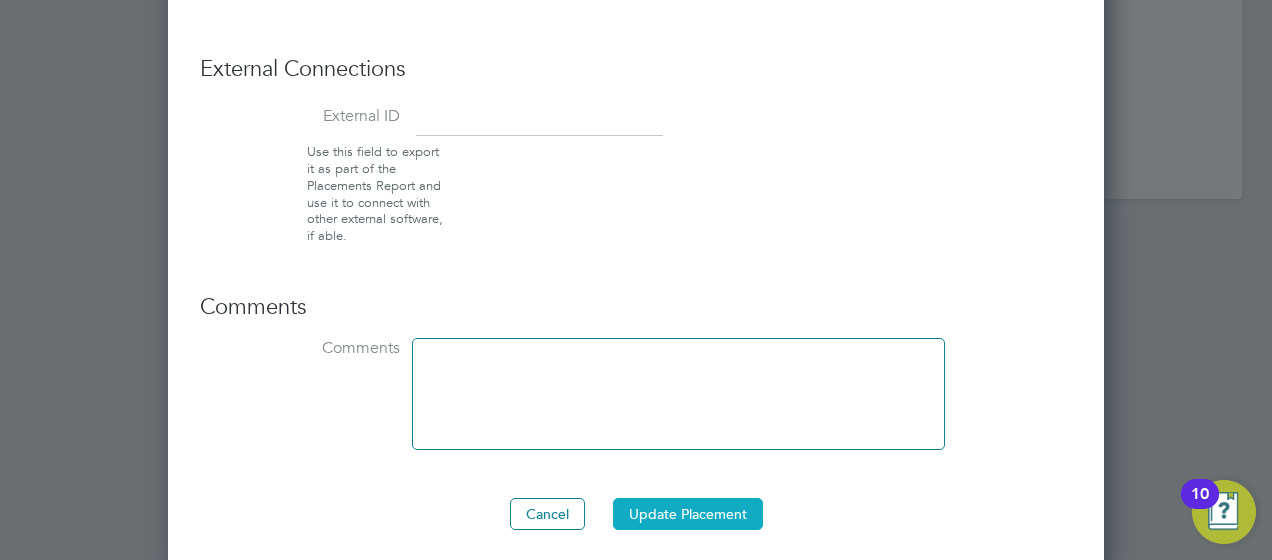 click on "Update Placement" at bounding box center (688, 514) 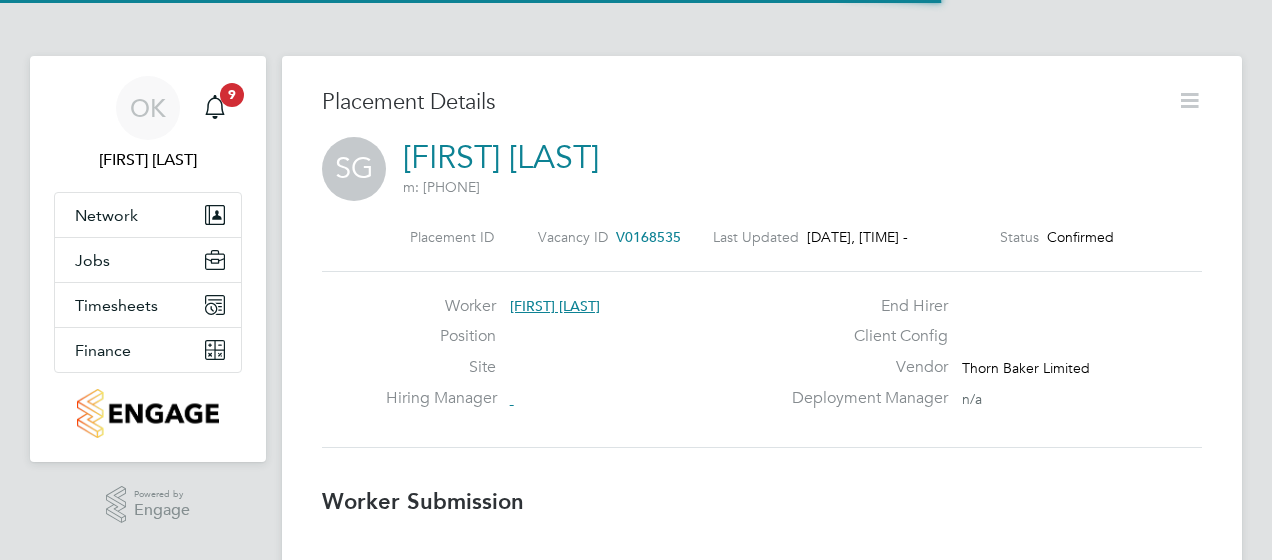 scroll, scrollTop: 0, scrollLeft: 0, axis: both 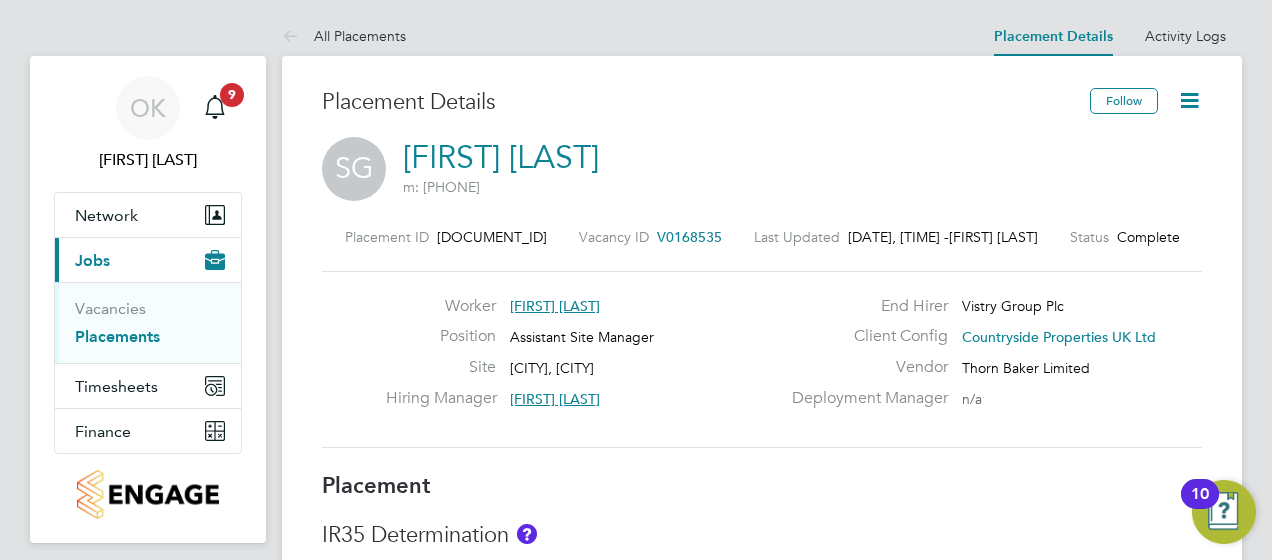 click 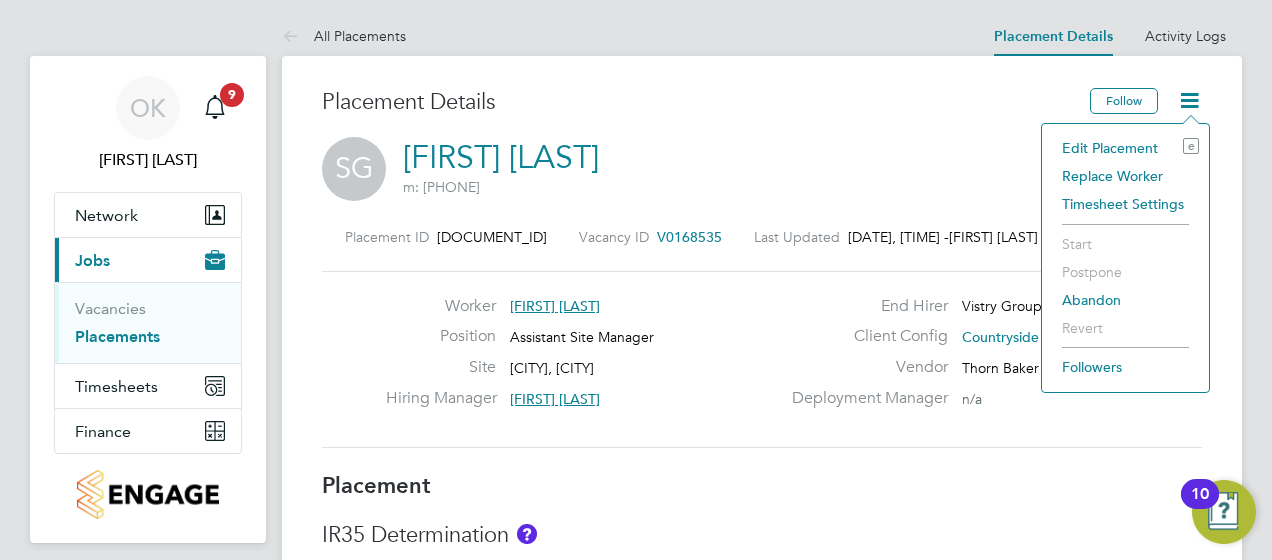 click on "Edit Placement e" 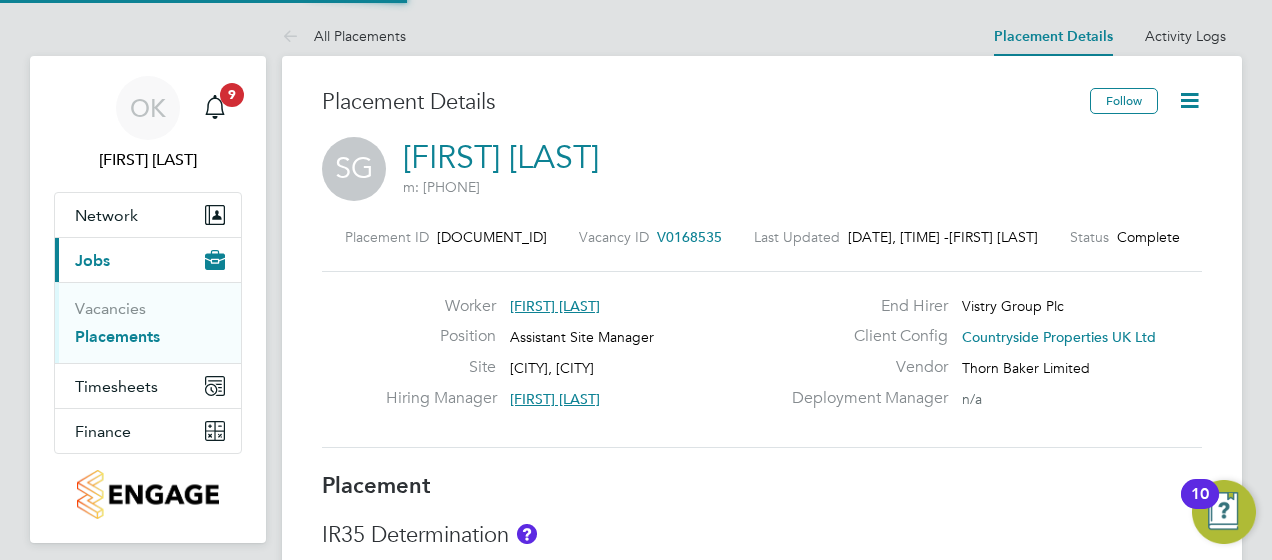 type on "[FIRST] [LAST]" 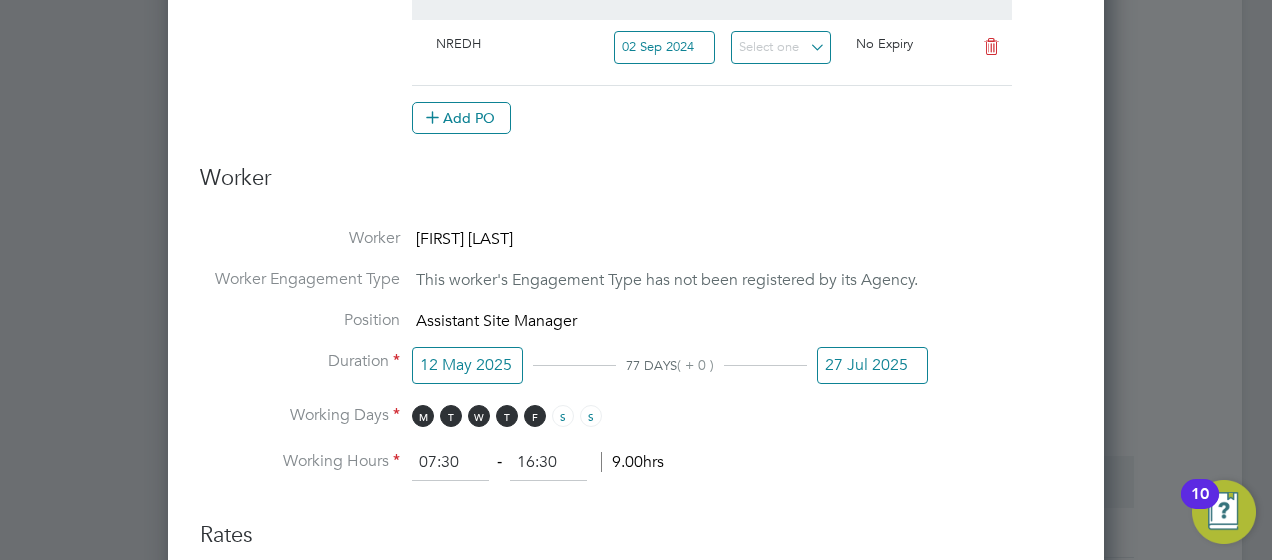 click on "27 Jul 2025" at bounding box center [872, 365] 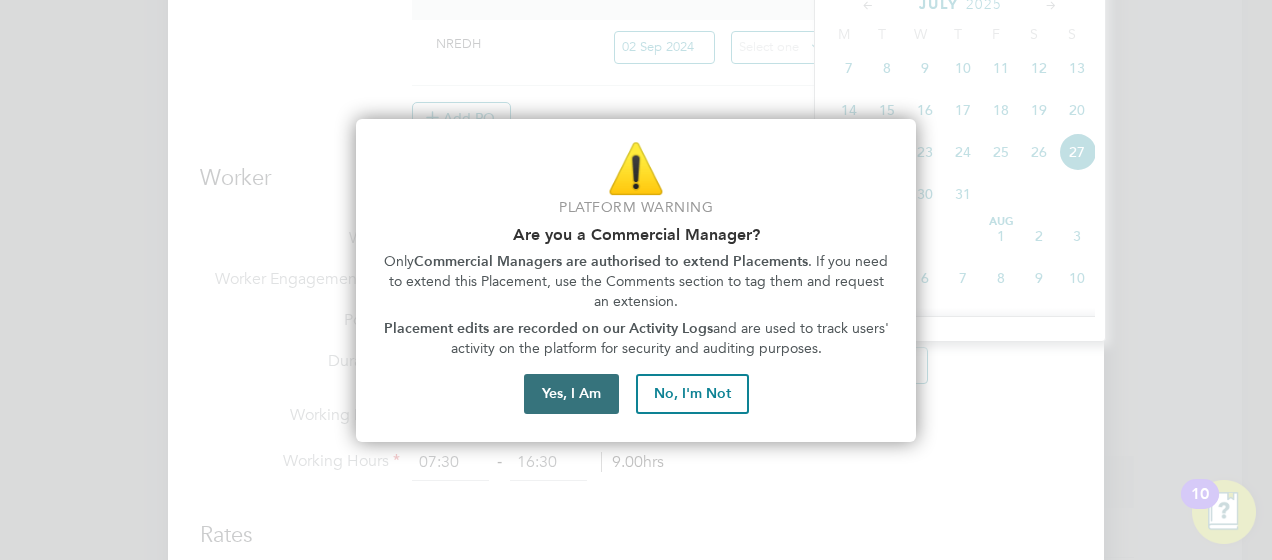 click on "Yes, I Am" at bounding box center [571, 394] 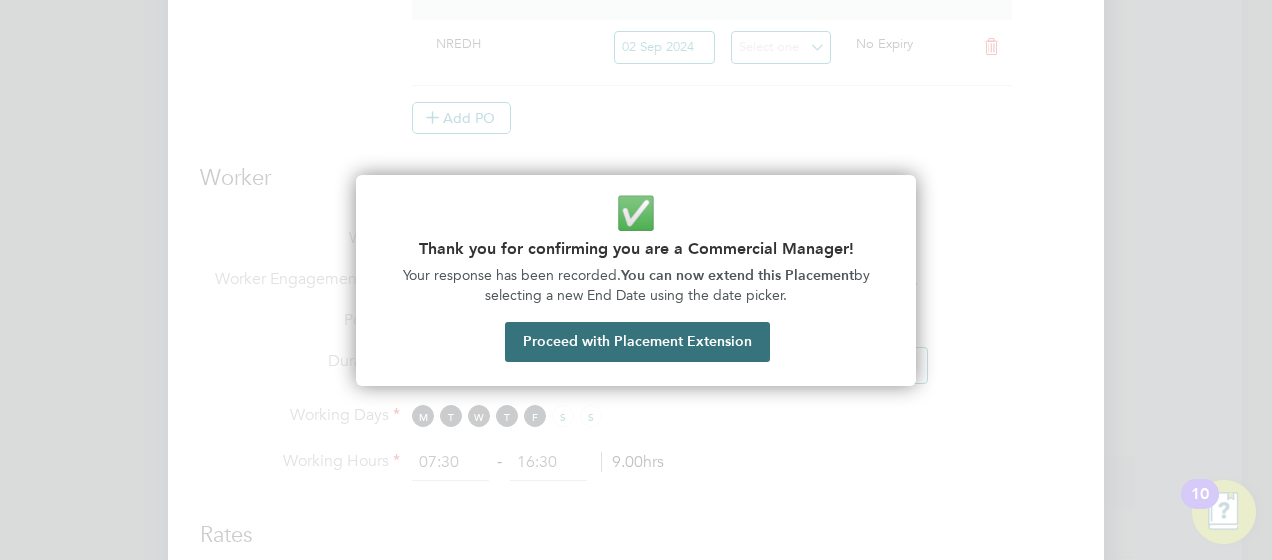 click on "Proceed with Placement Extension" at bounding box center (637, 342) 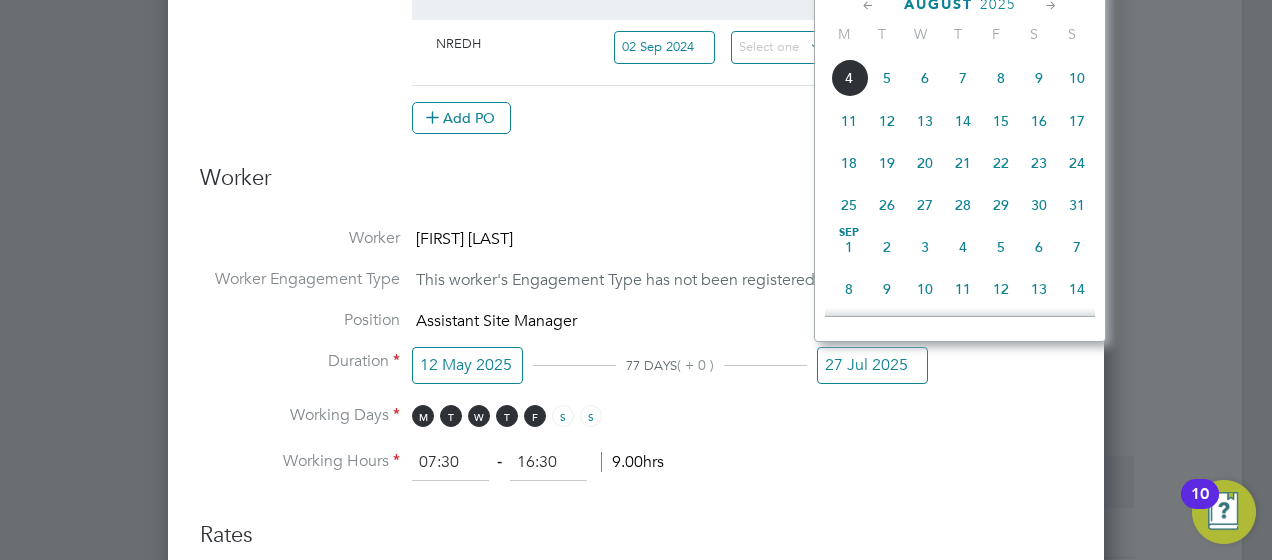 click on "30" 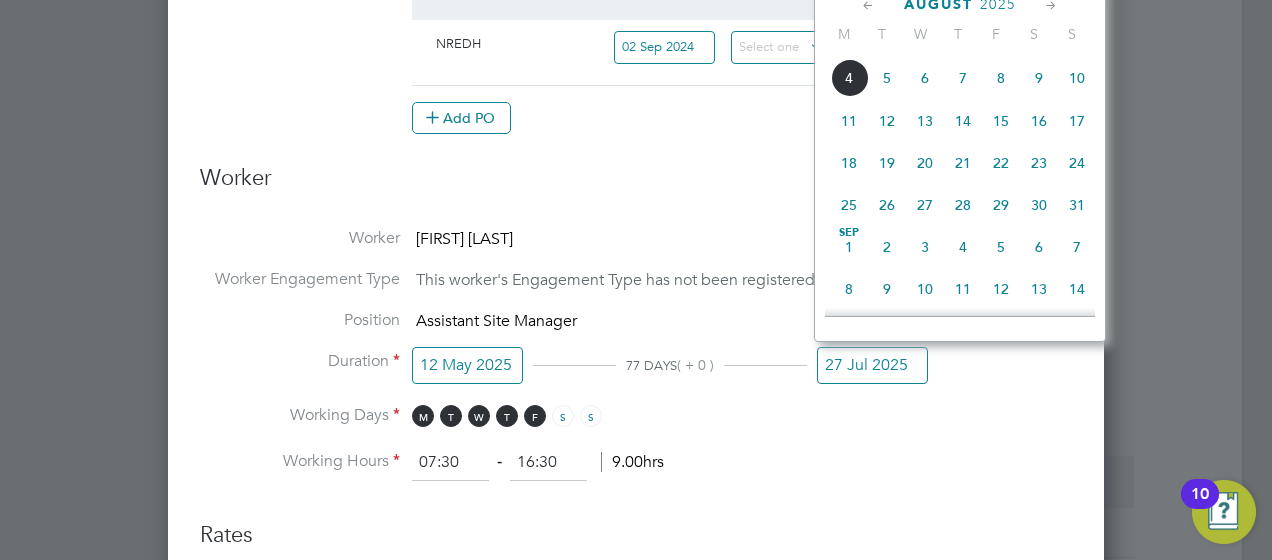 type on "30 Aug 2025" 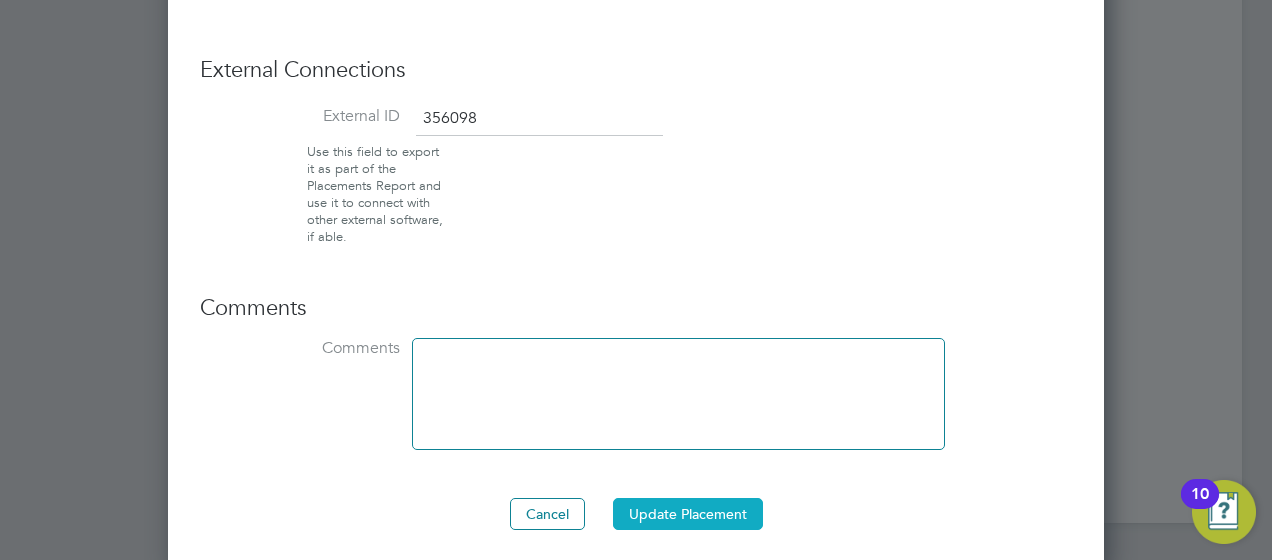 click on "Update Placement" at bounding box center (688, 514) 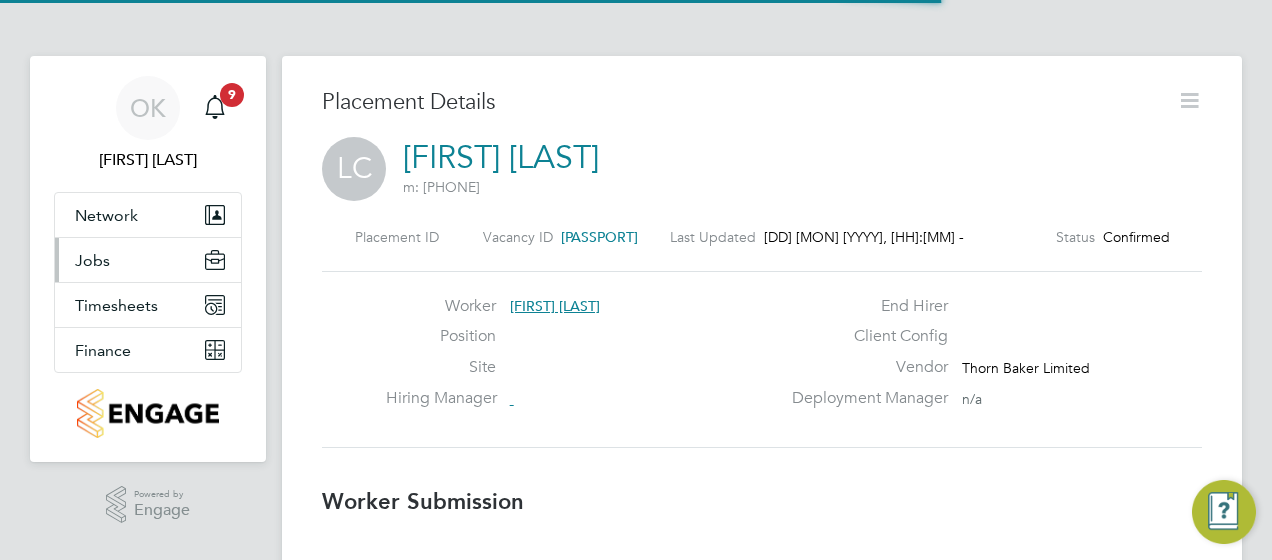 scroll, scrollTop: 0, scrollLeft: 0, axis: both 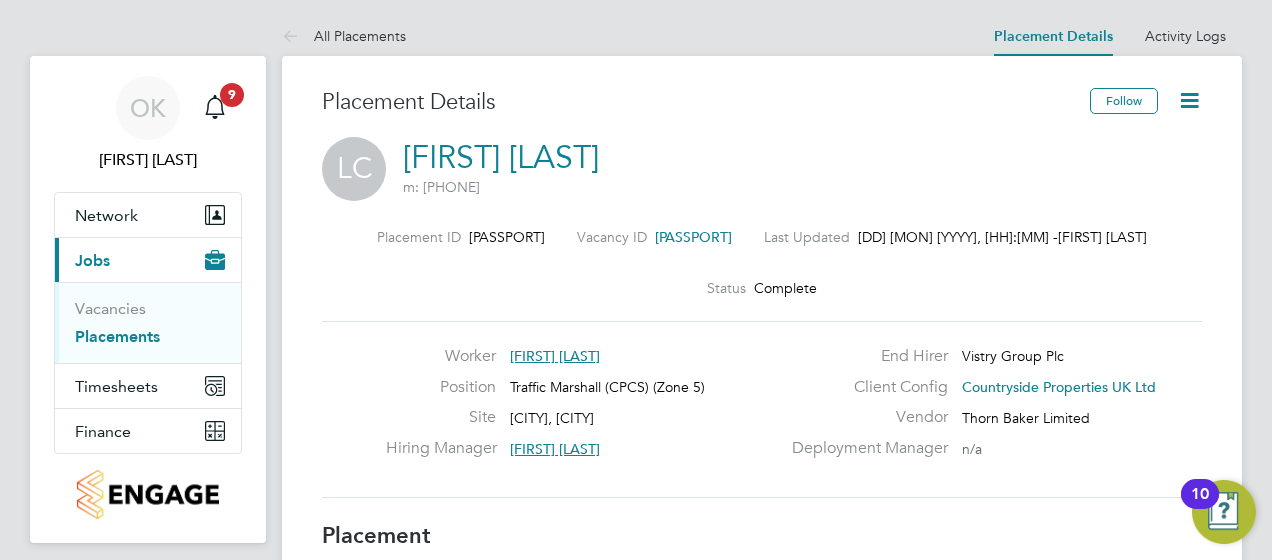 click 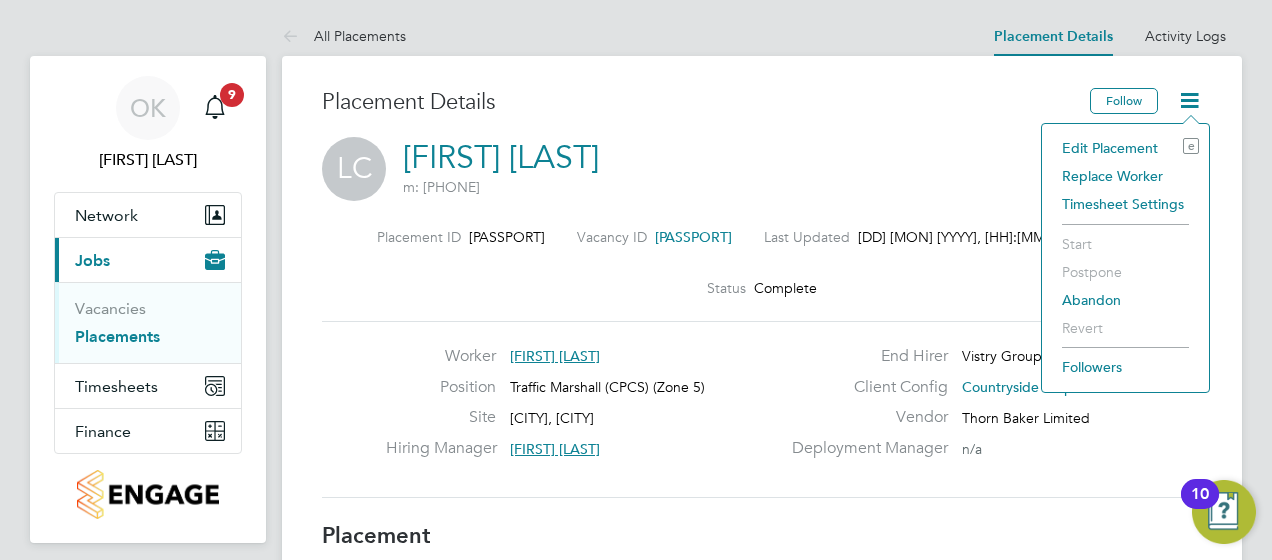 click on "Edit Placement e" 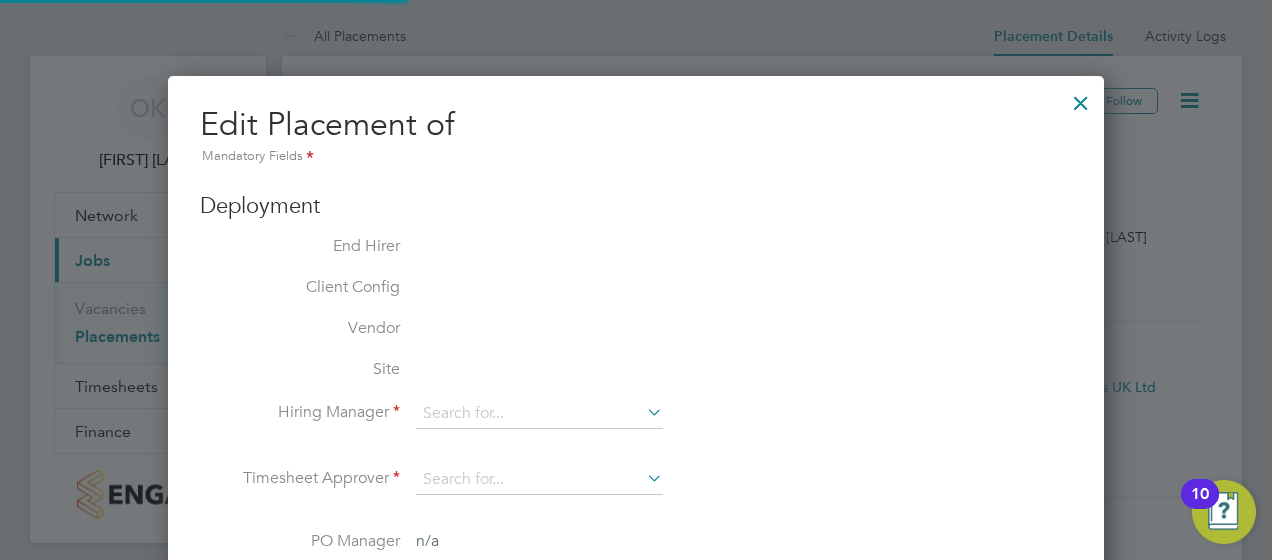 type on "Rob Horton" 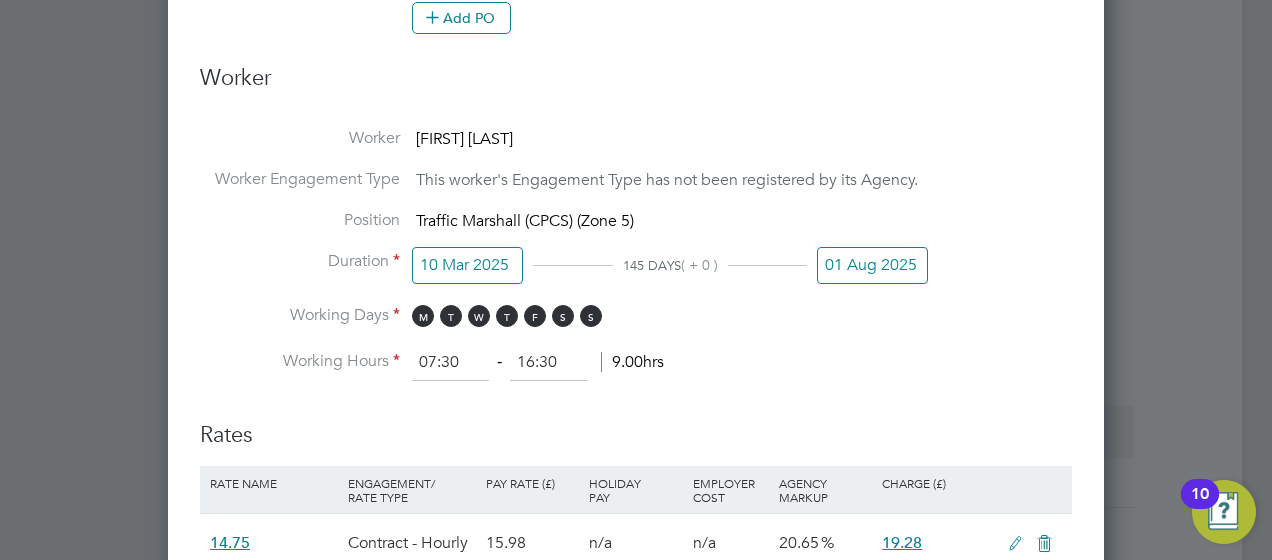 click on "01 Aug 2025" at bounding box center (872, 265) 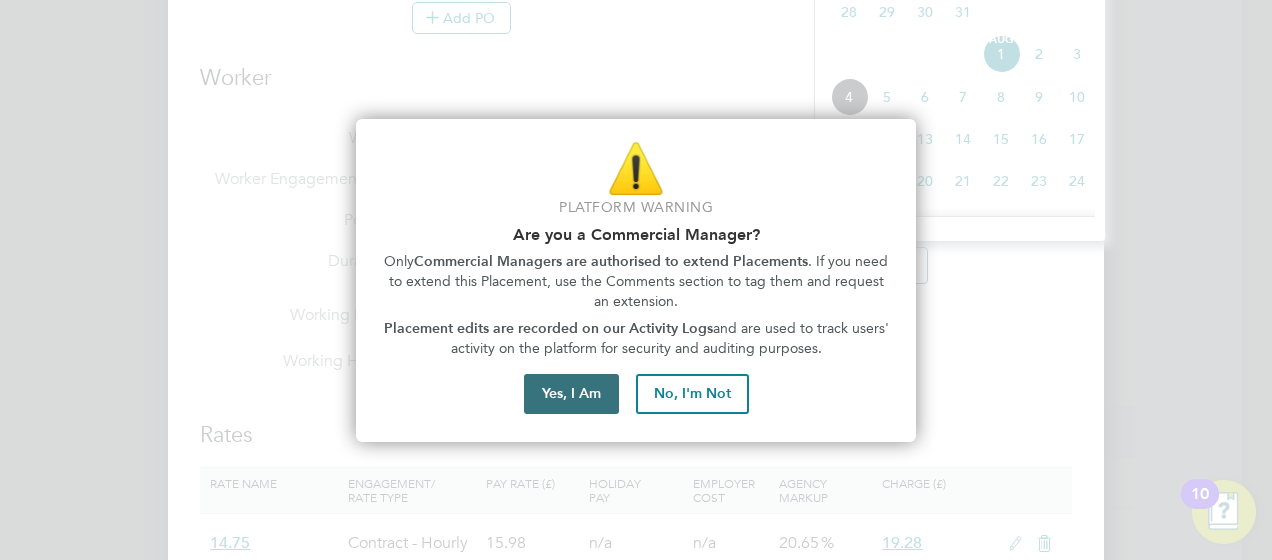 click on "Yes, I Am" at bounding box center (571, 394) 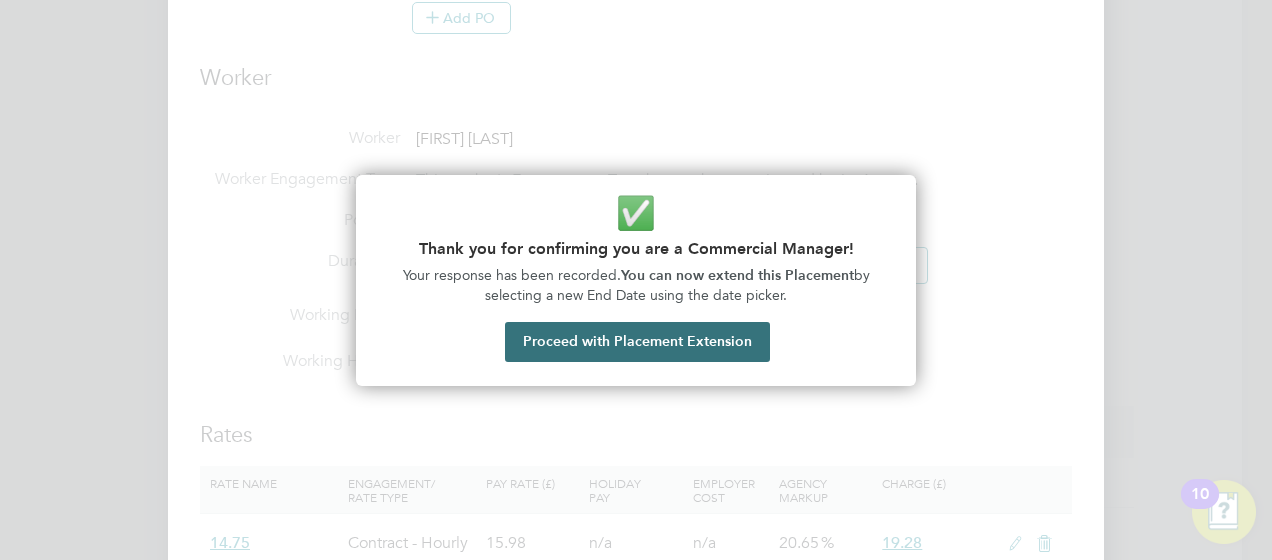 click on "Proceed with Placement Extension" at bounding box center (637, 342) 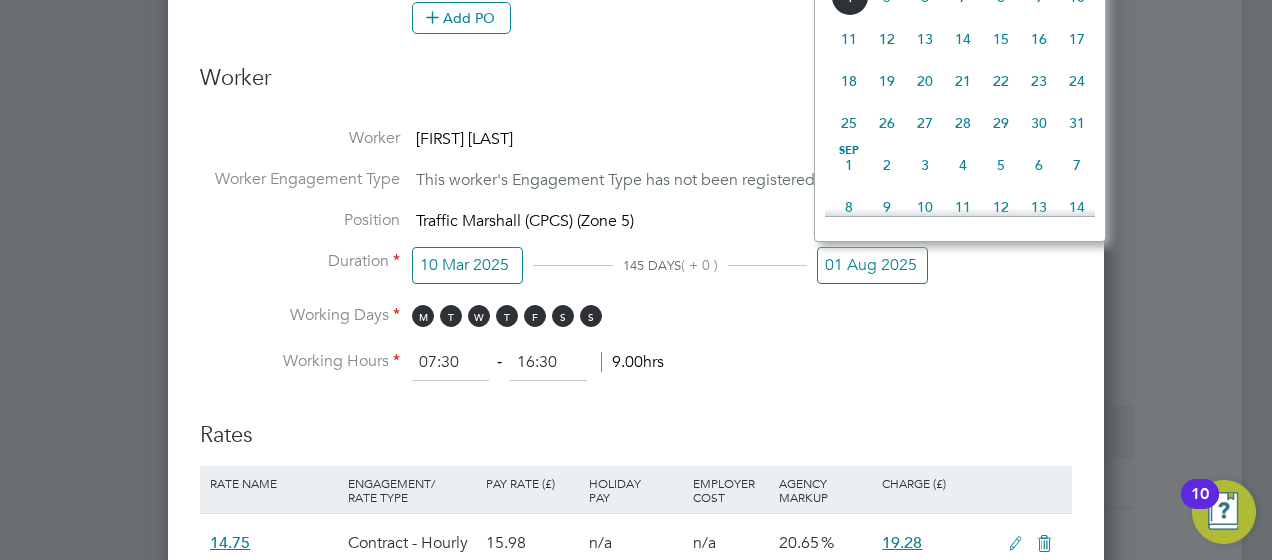 click on "30" 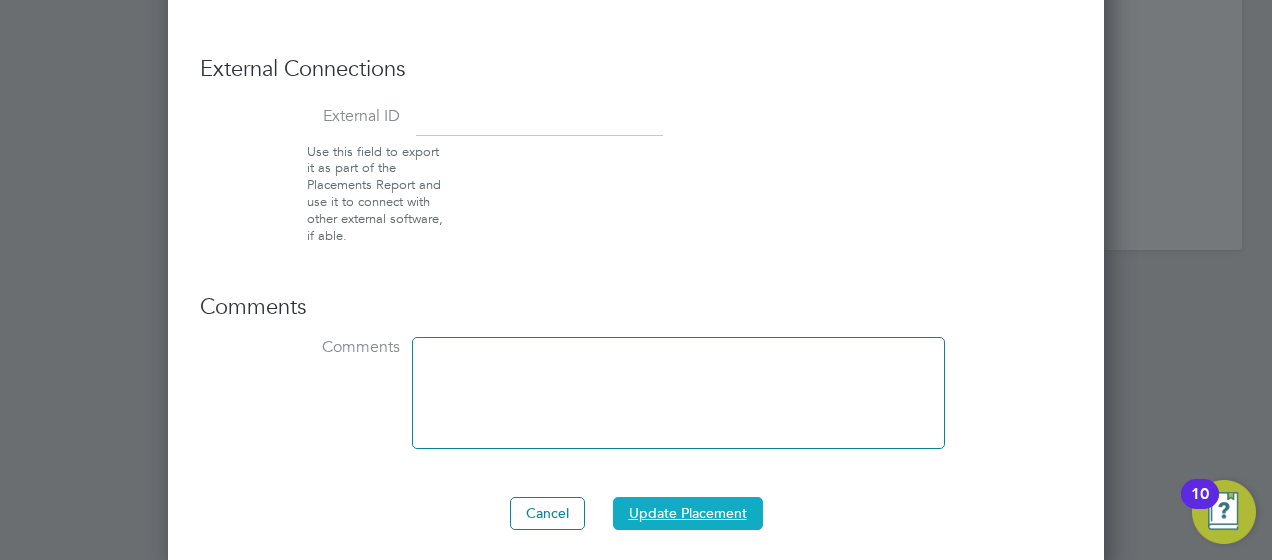 click on "Update Placement" at bounding box center (688, 513) 